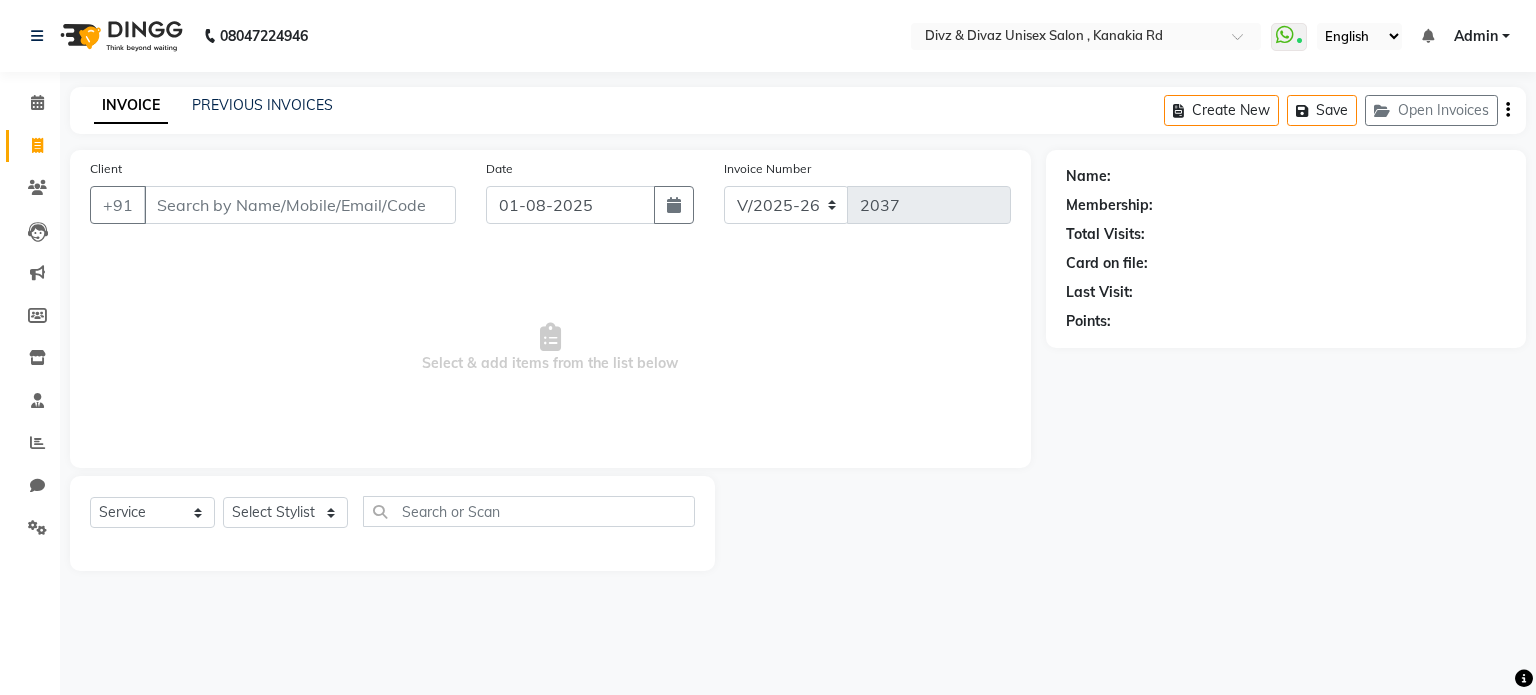 select on "7588" 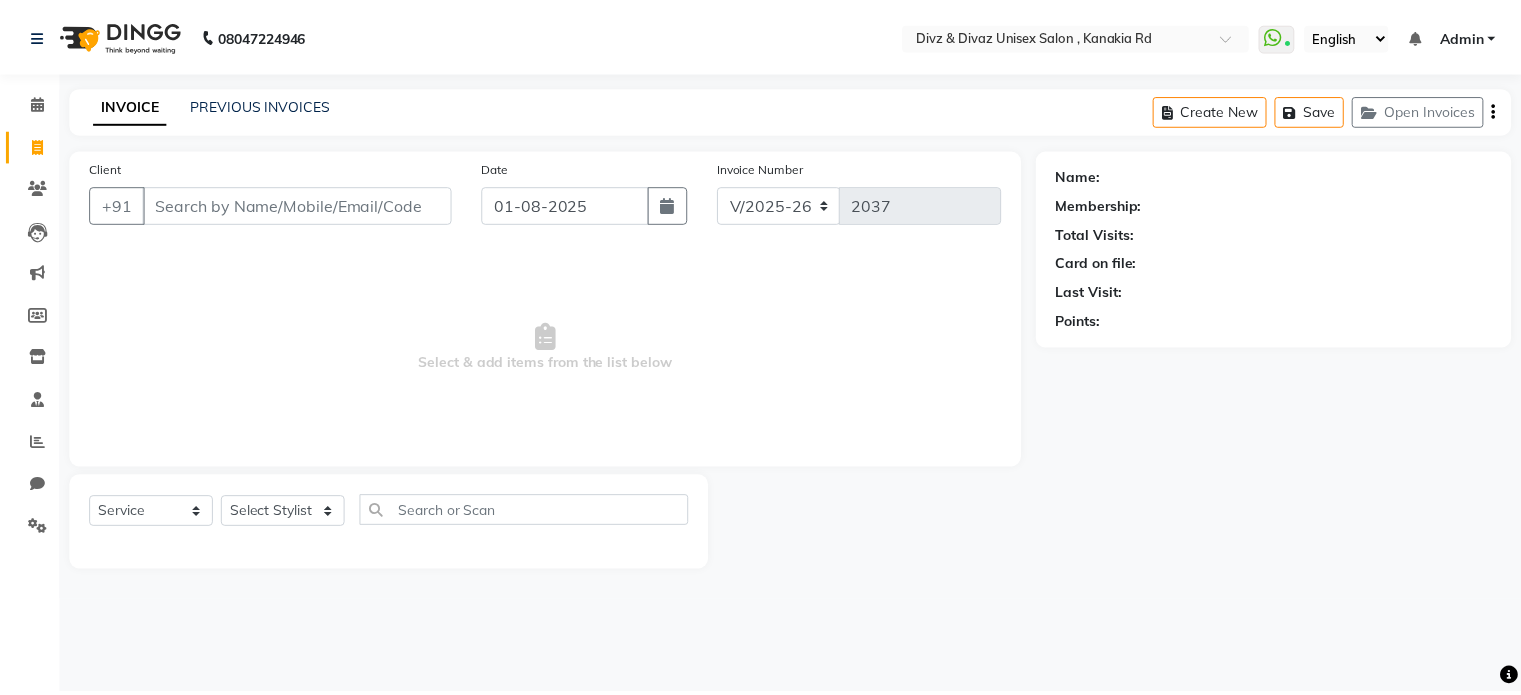 scroll, scrollTop: 0, scrollLeft: 0, axis: both 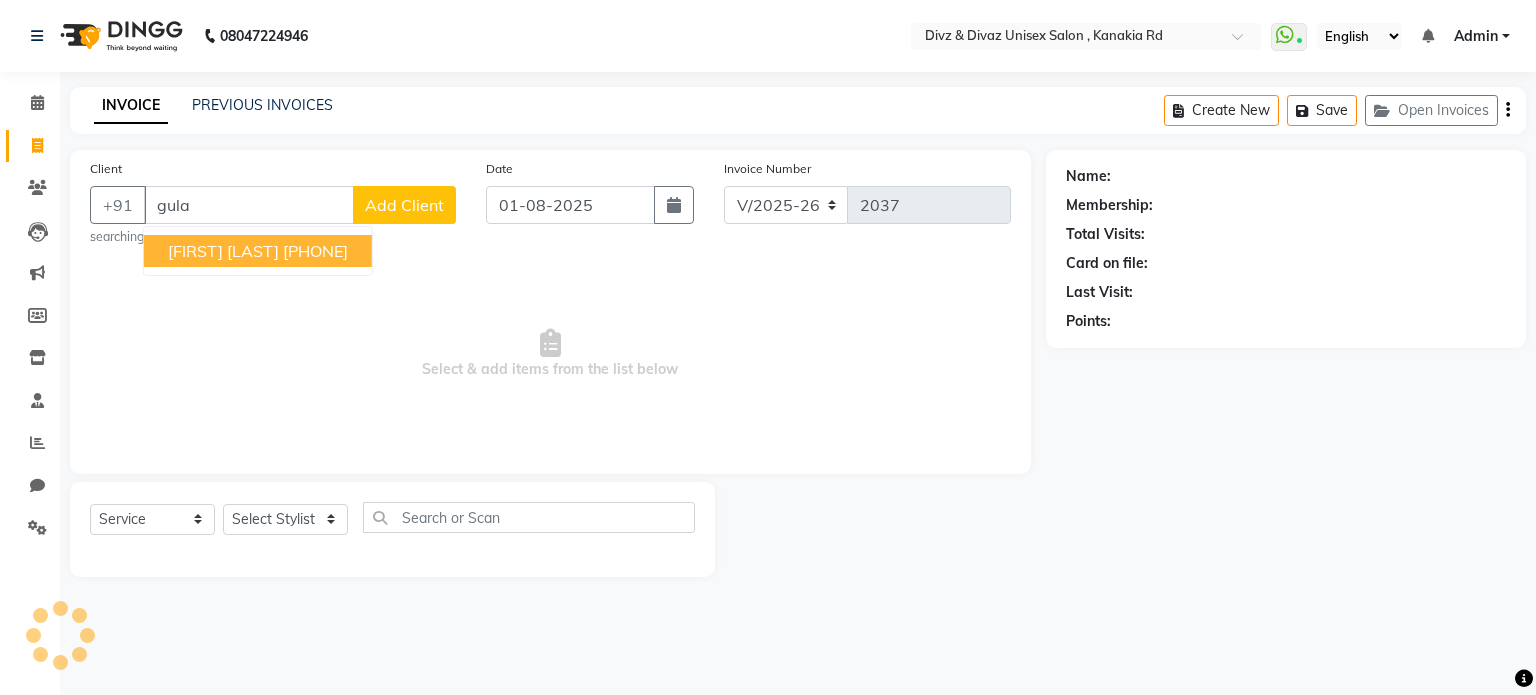 click on "[FIRST] [LAST]  [PHONE]" at bounding box center (258, 251) 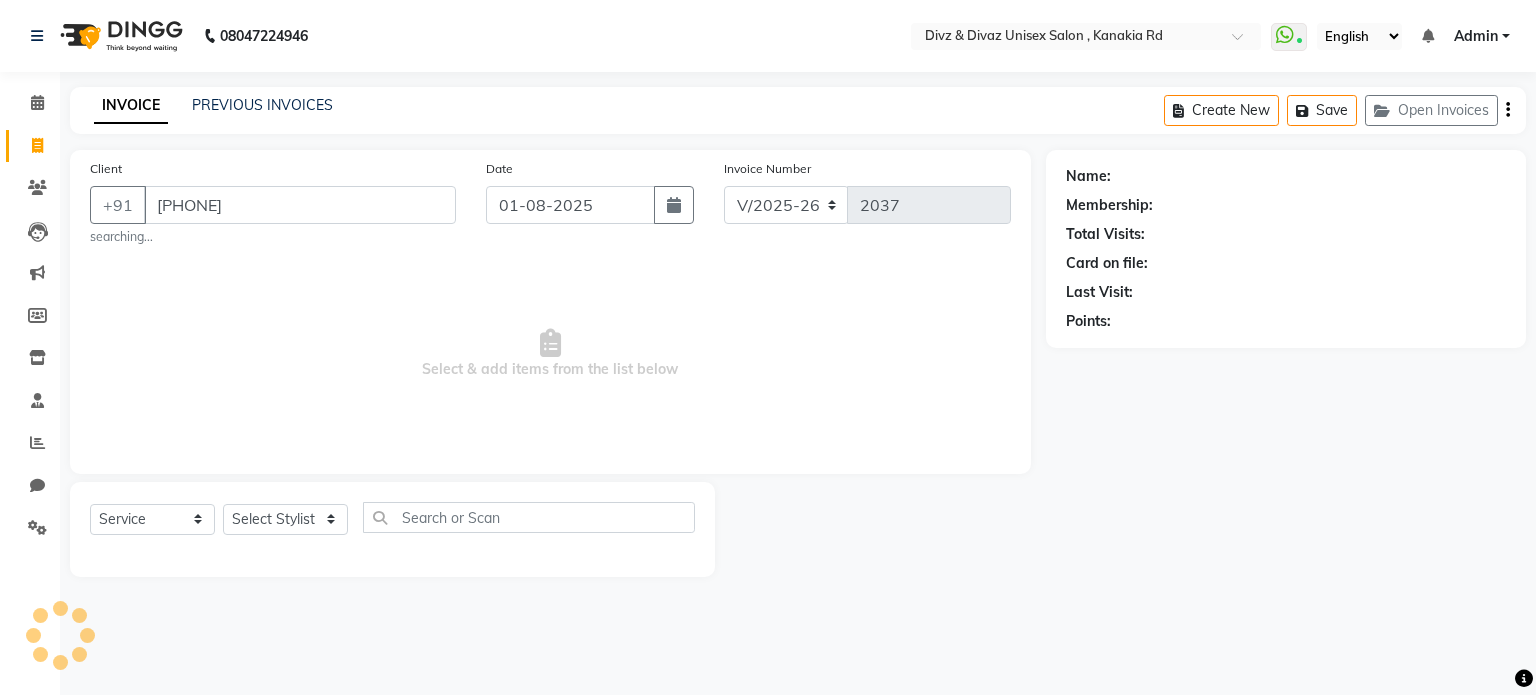 type on "[PHONE]" 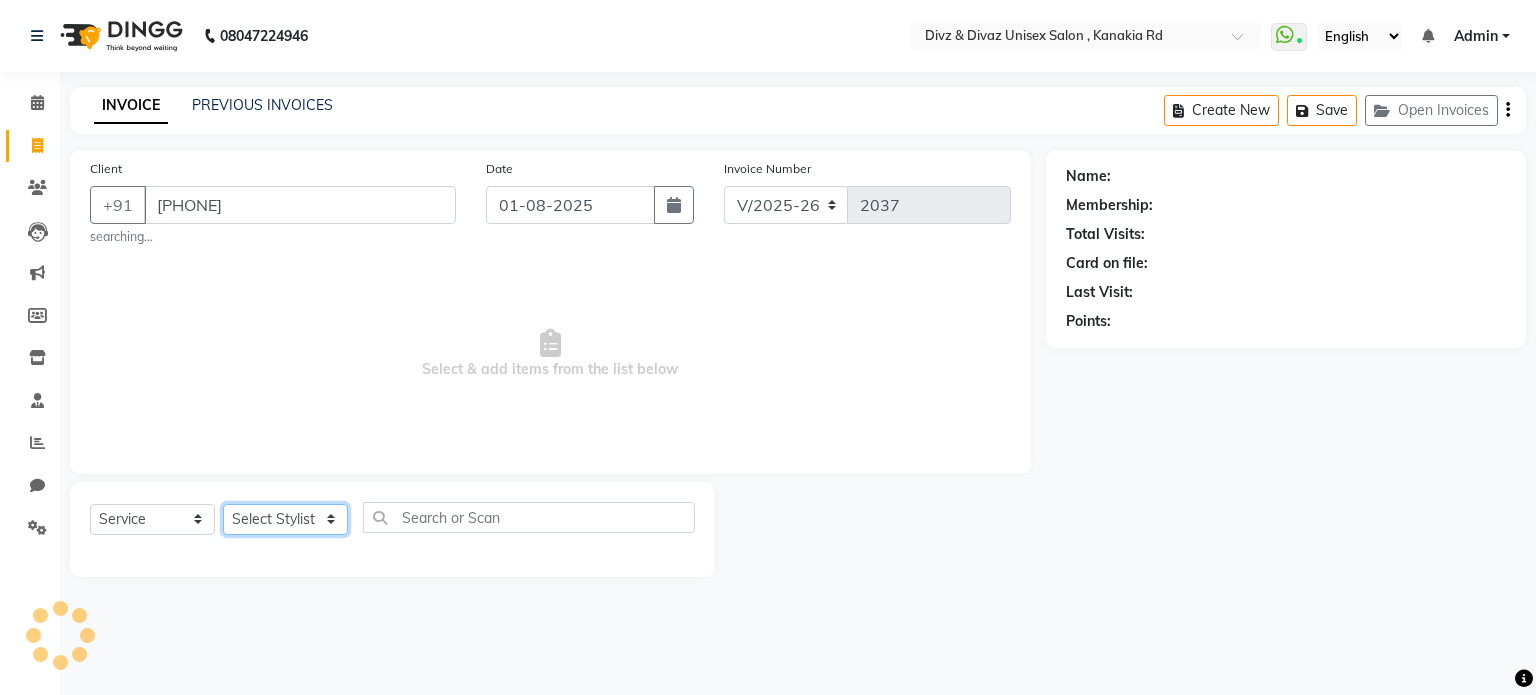 click on "Select Stylist Divyanshu Kailash  Nisha Prem ravina shabeer" 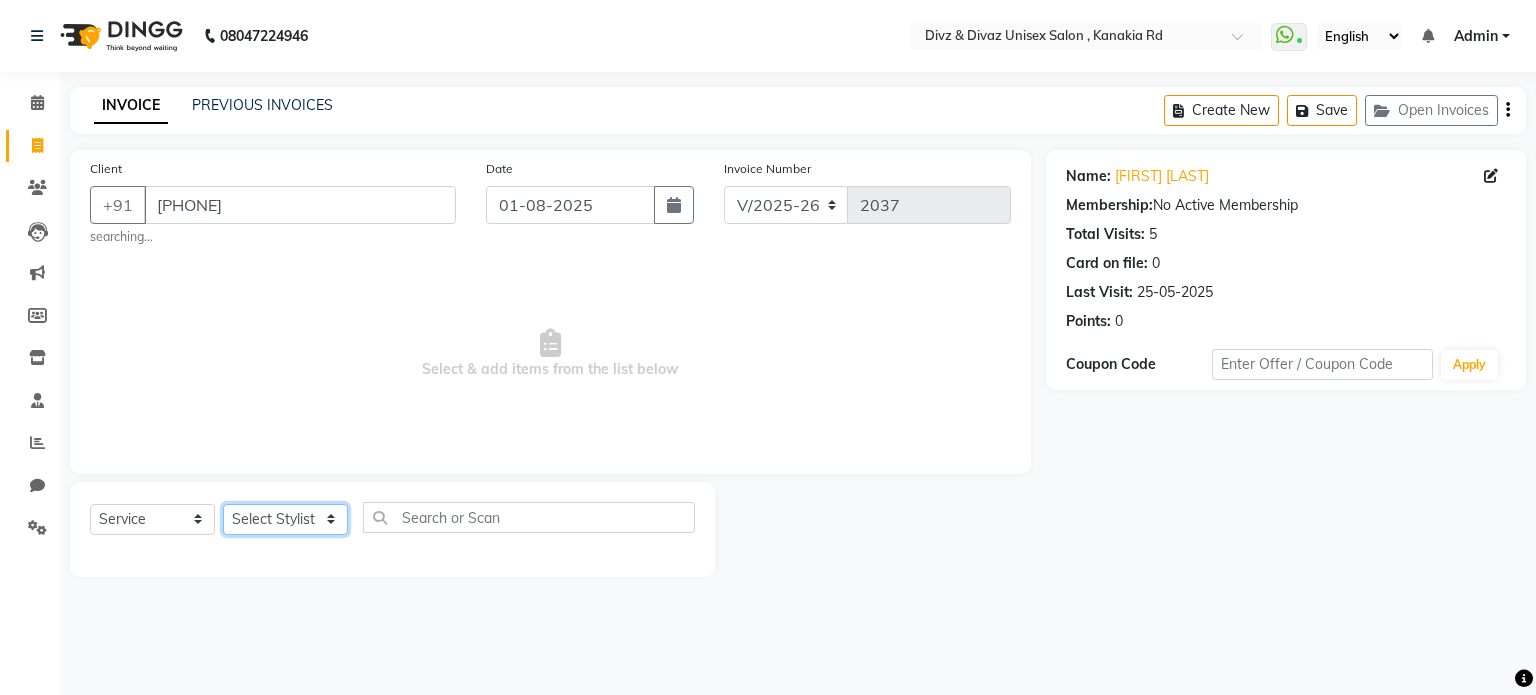 select on "67195" 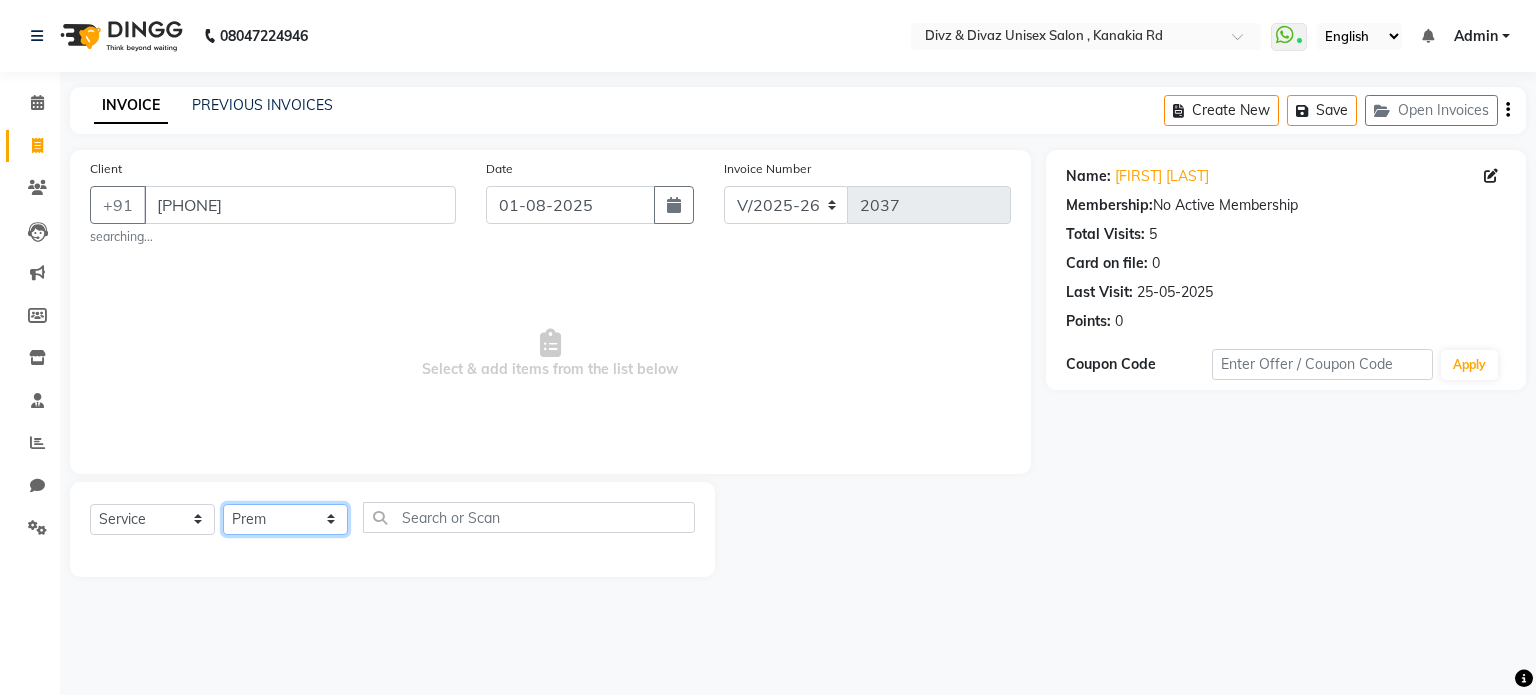 click on "Select Stylist Divyanshu Kailash  Nisha Prem ravina shabeer" 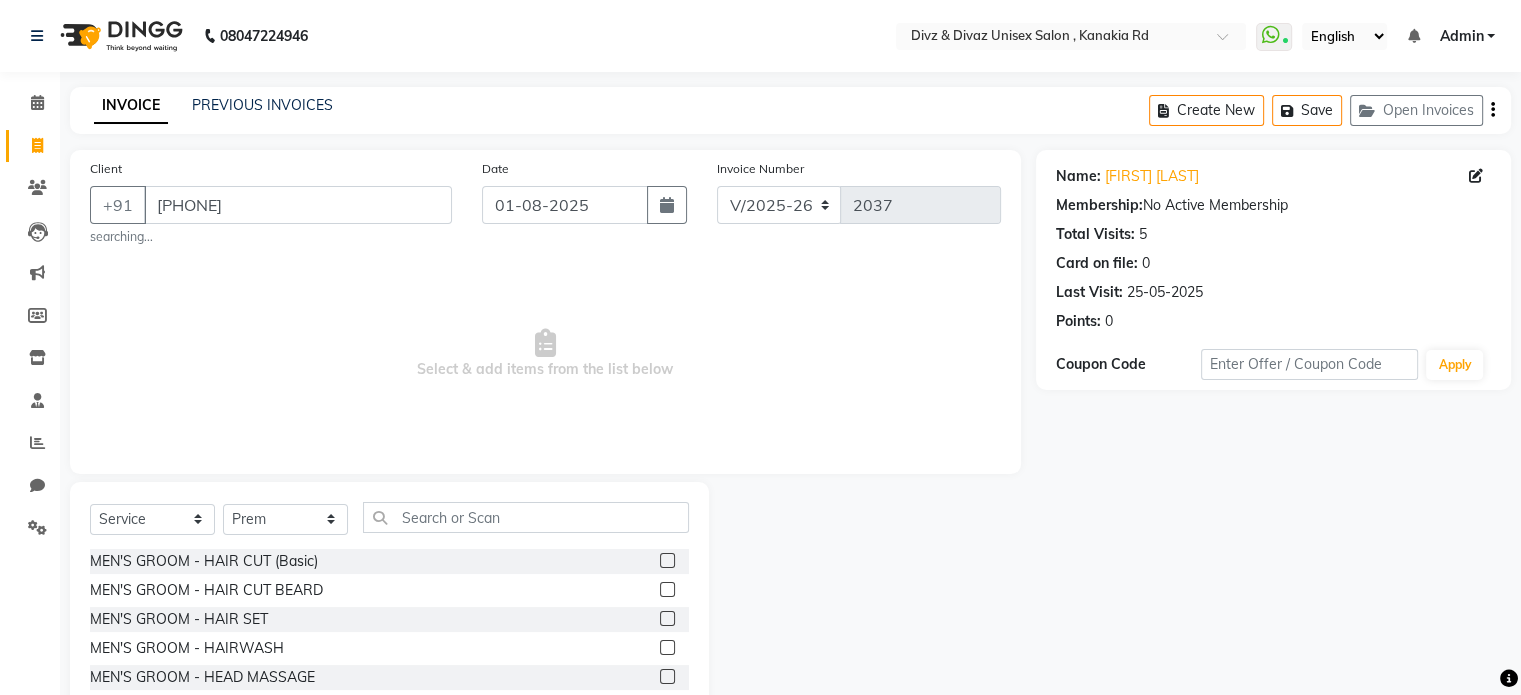 click 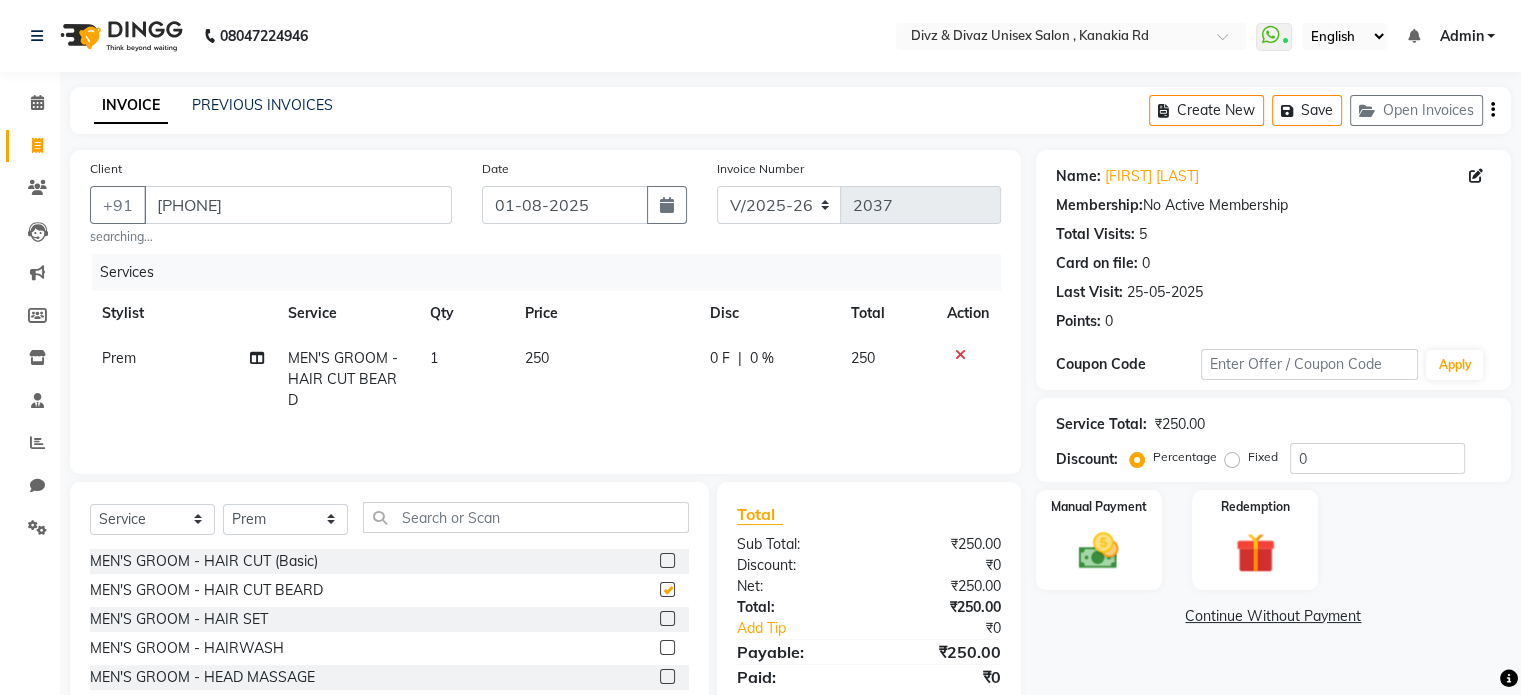 checkbox on "false" 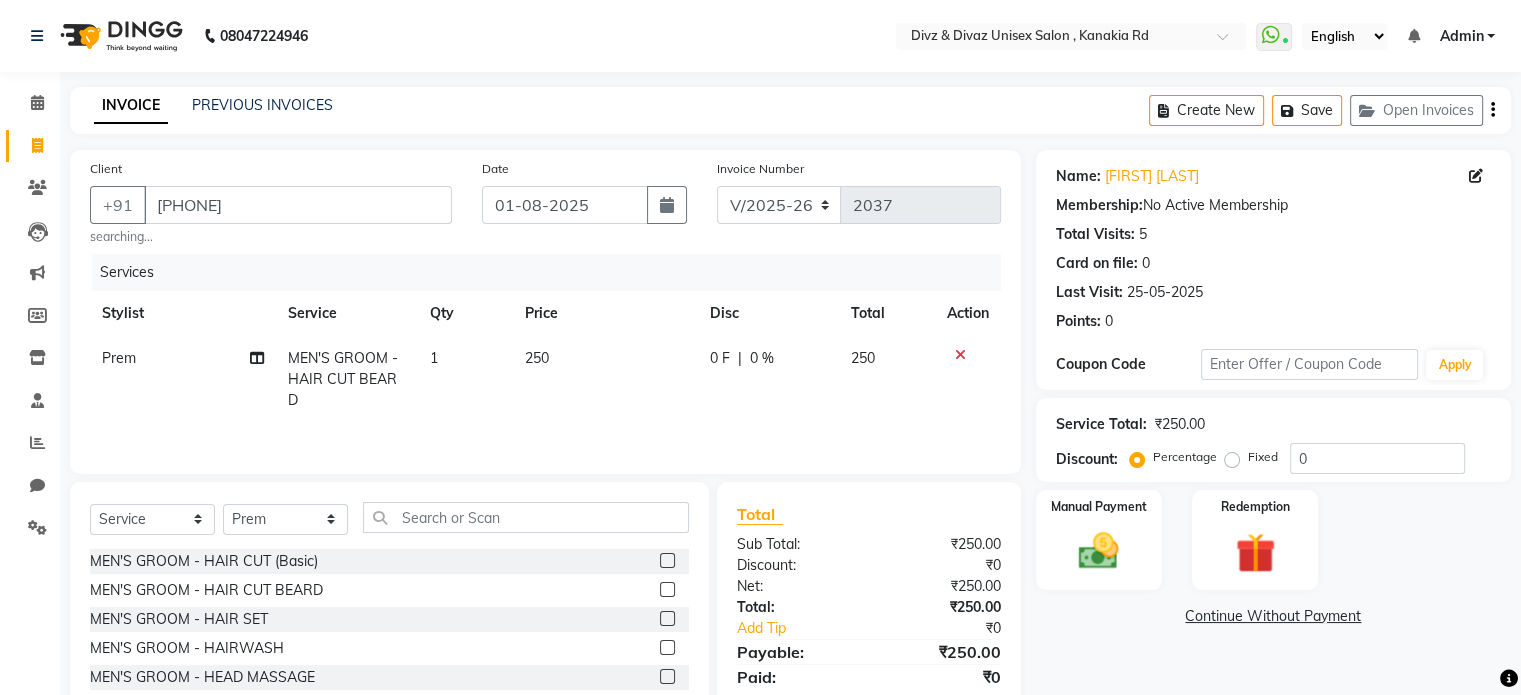 click on "250" 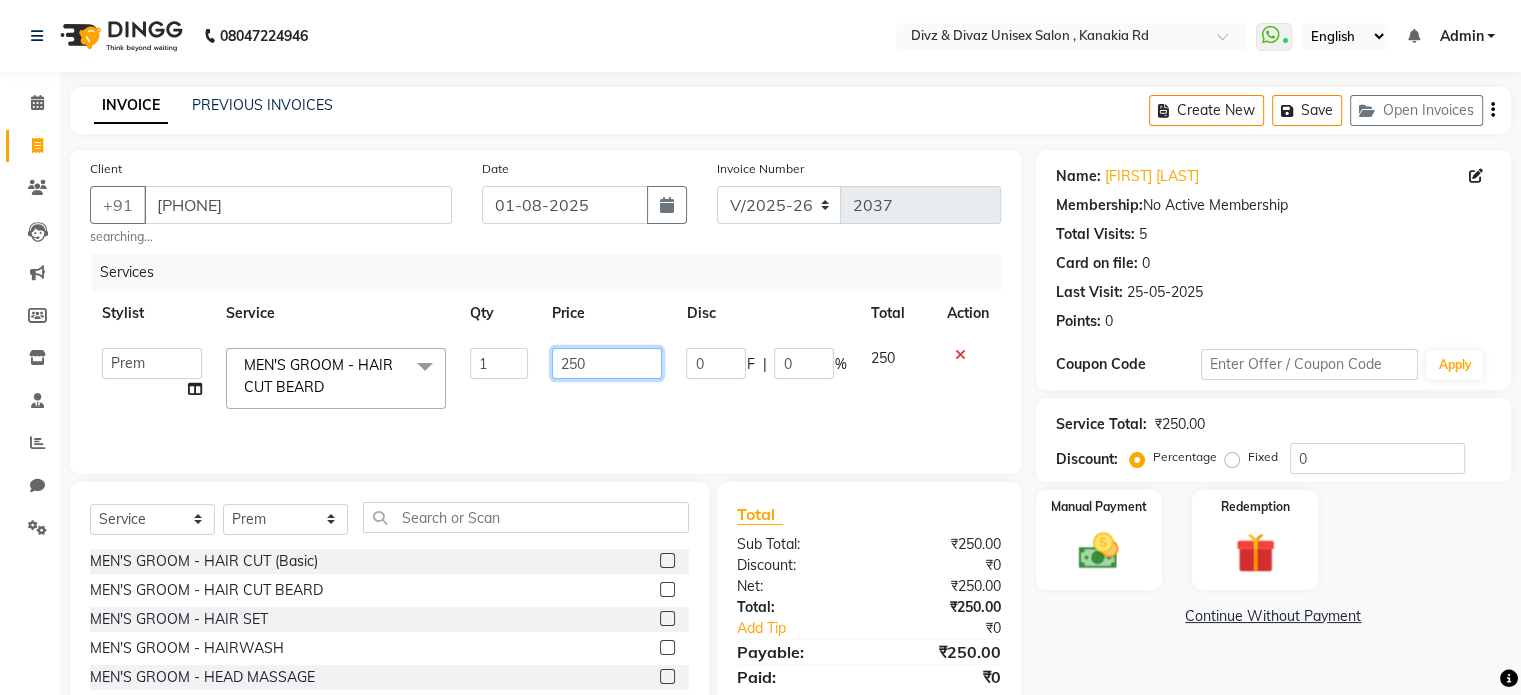 click on "250" 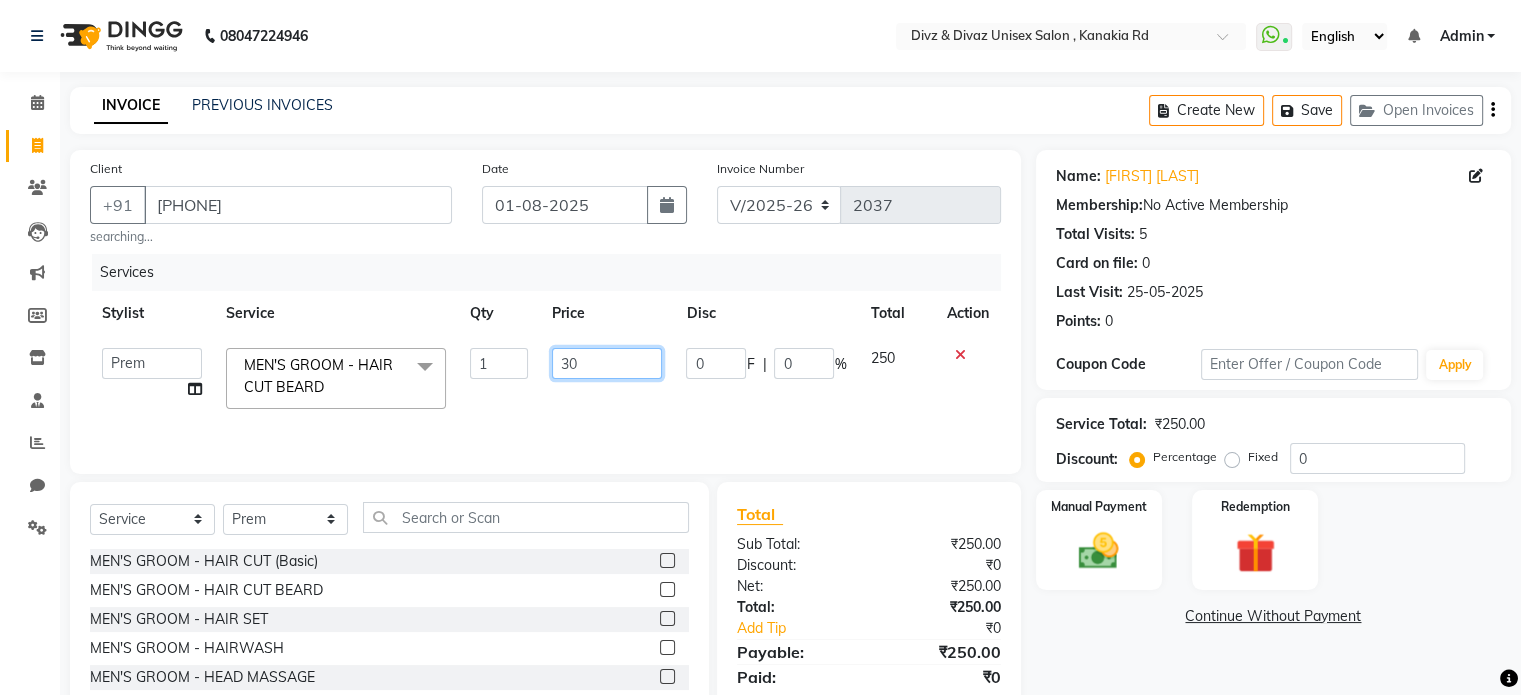 type on "300" 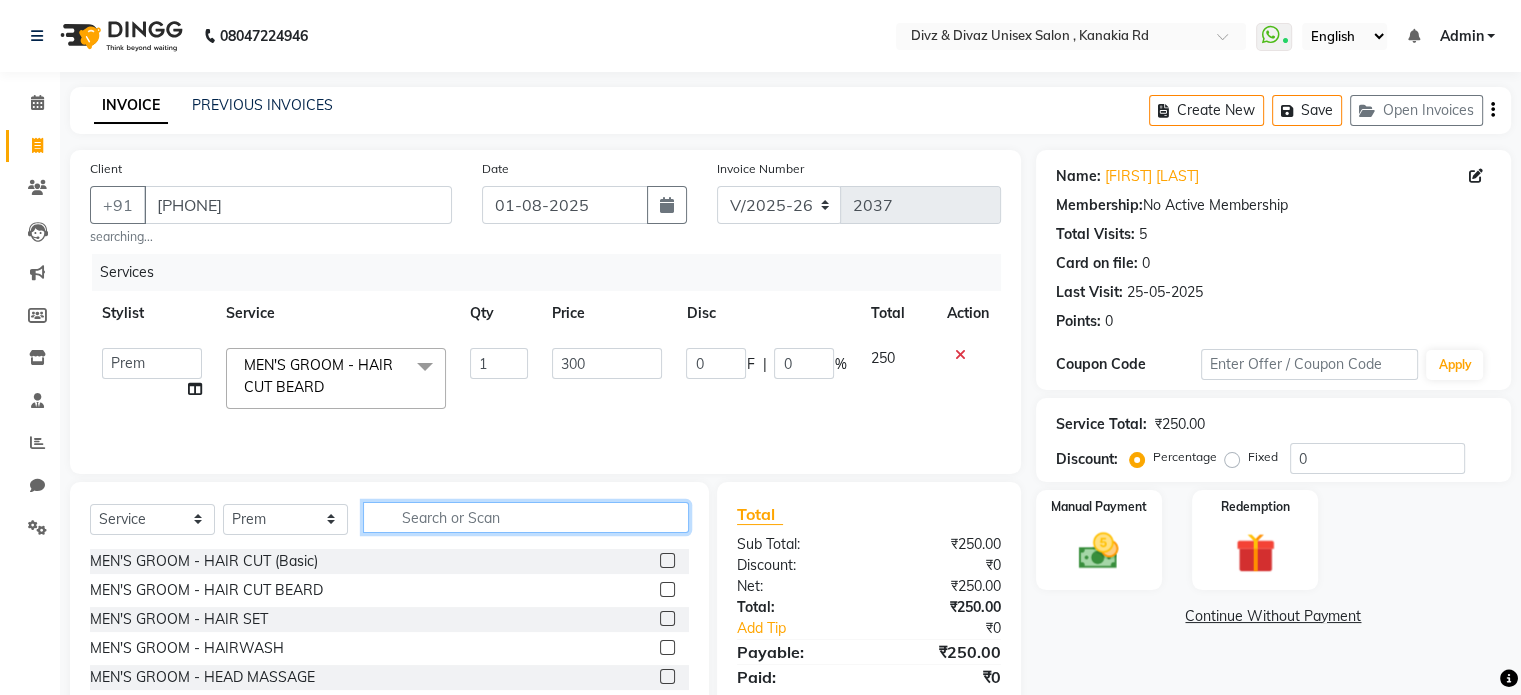 click 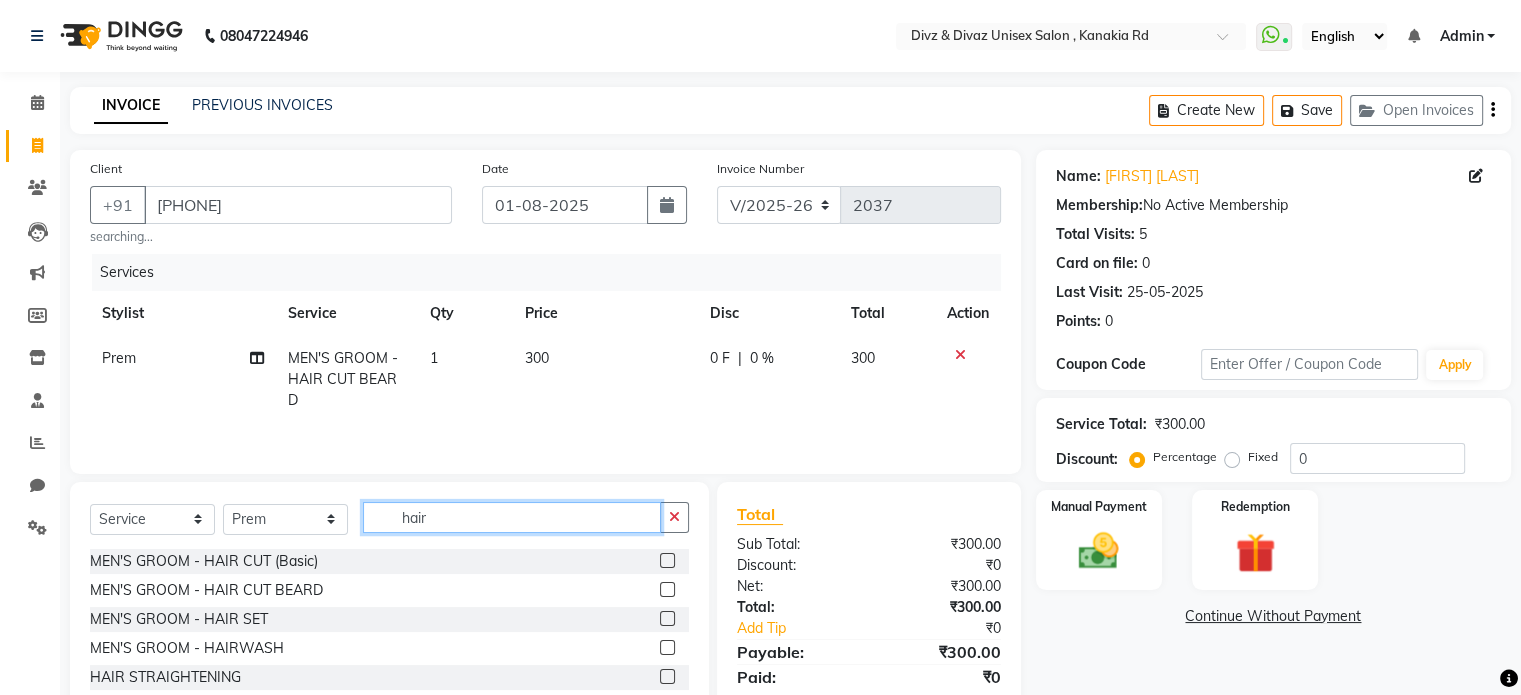 click on "hair" 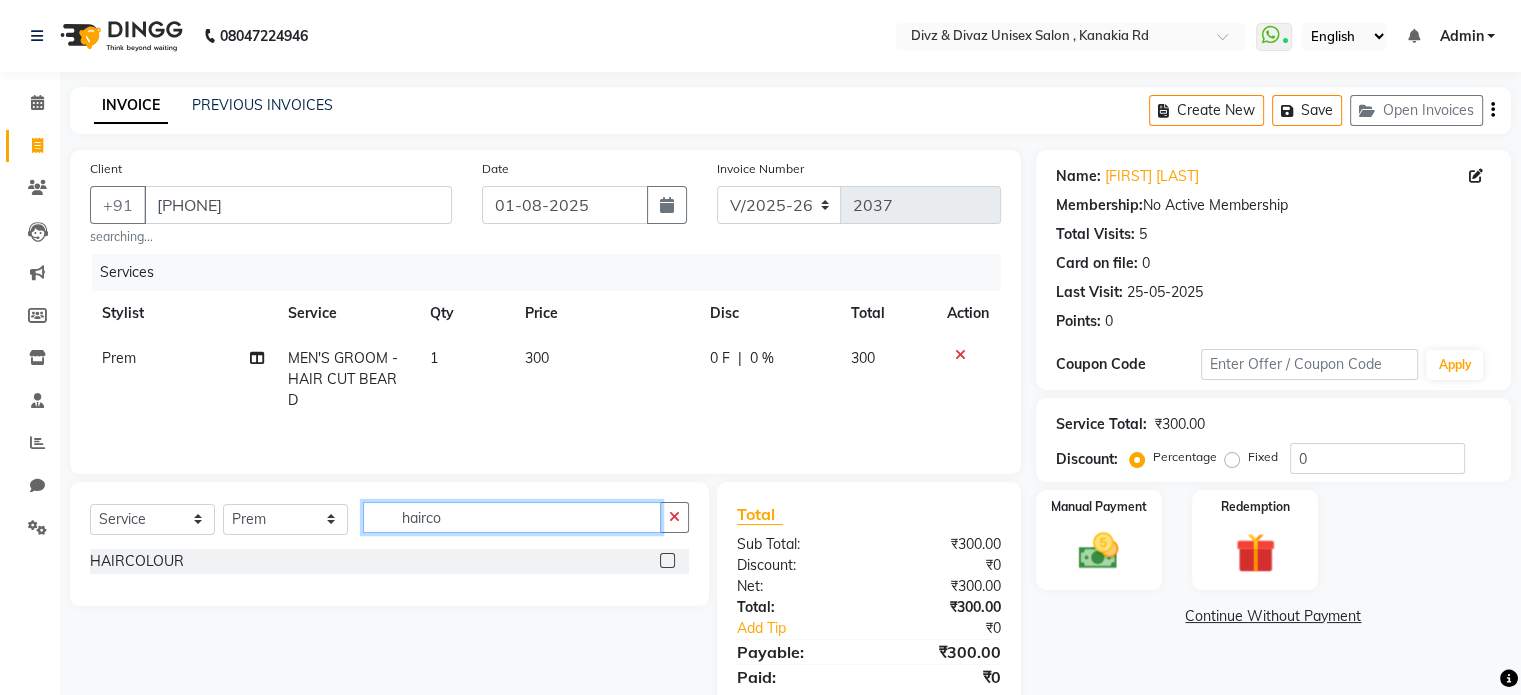 type on "hairco" 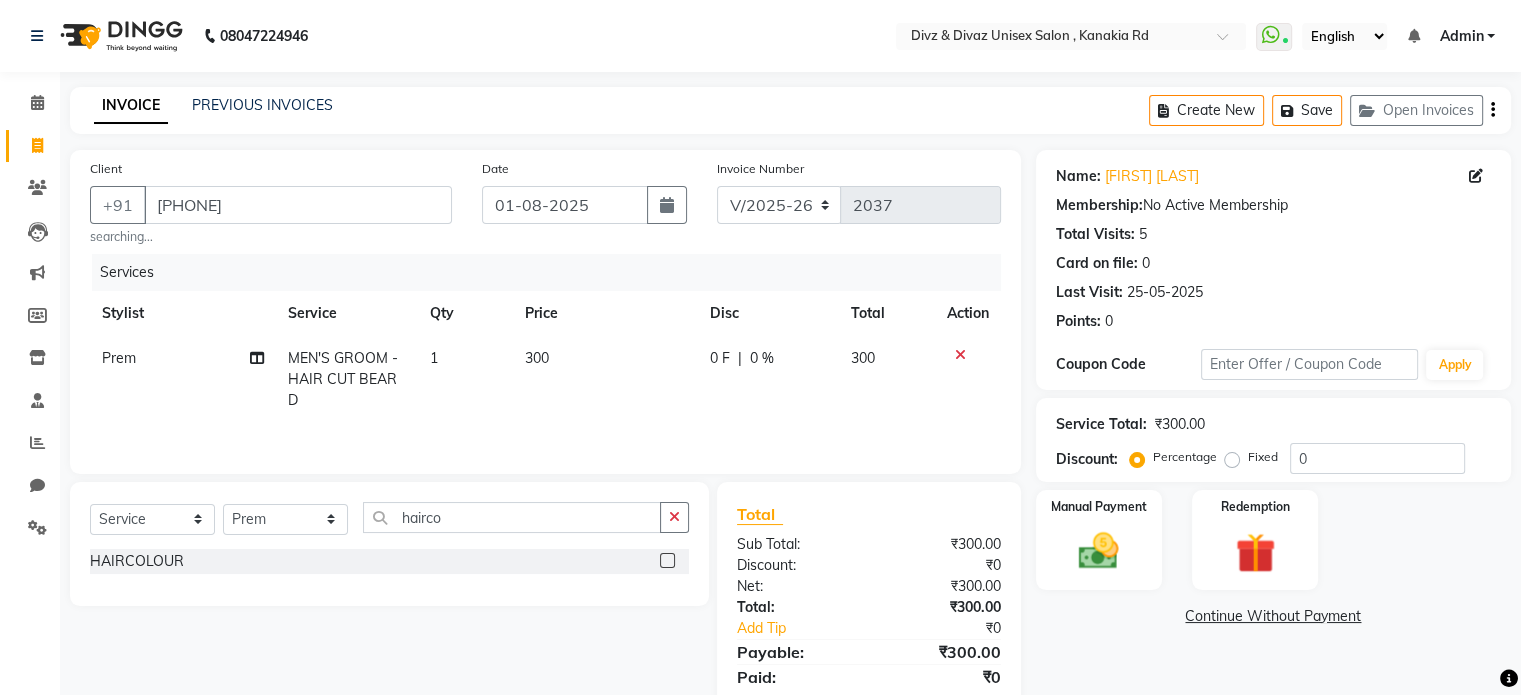 click 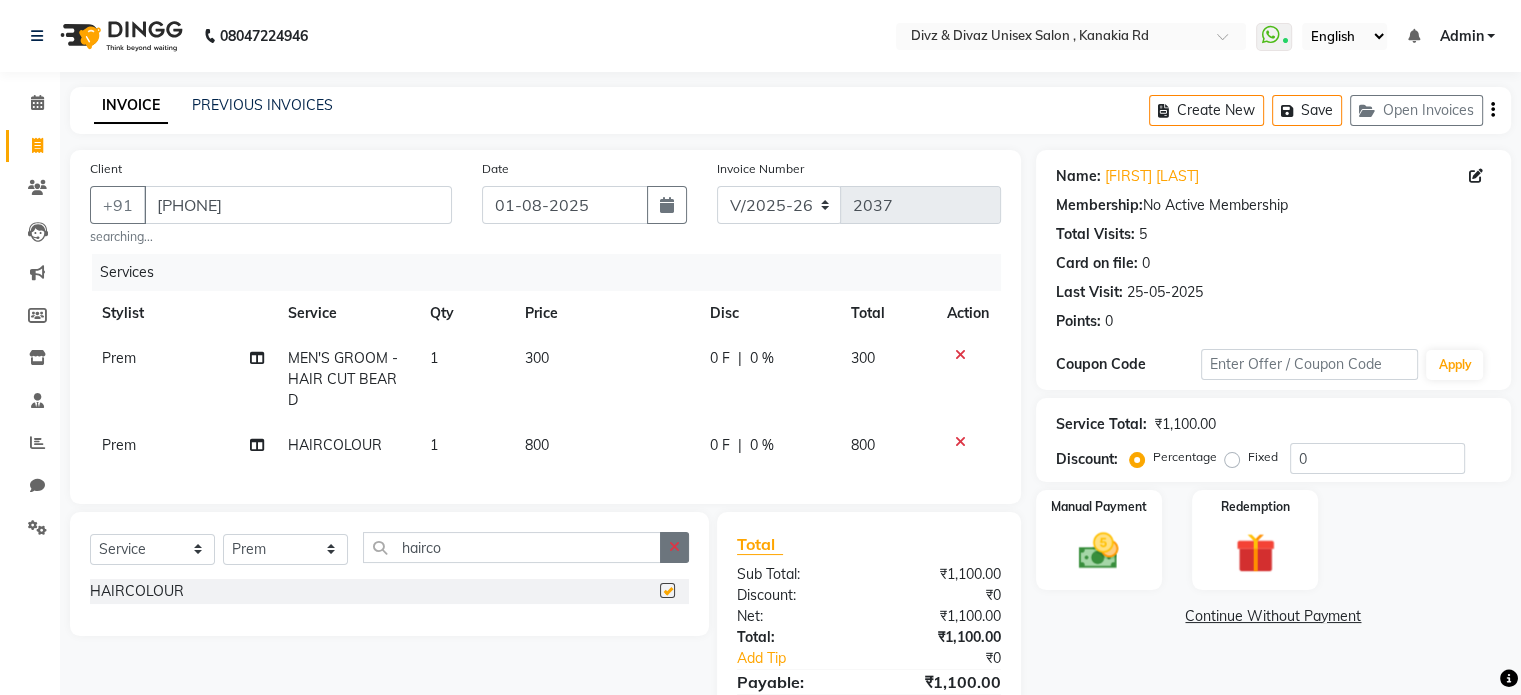 checkbox on "false" 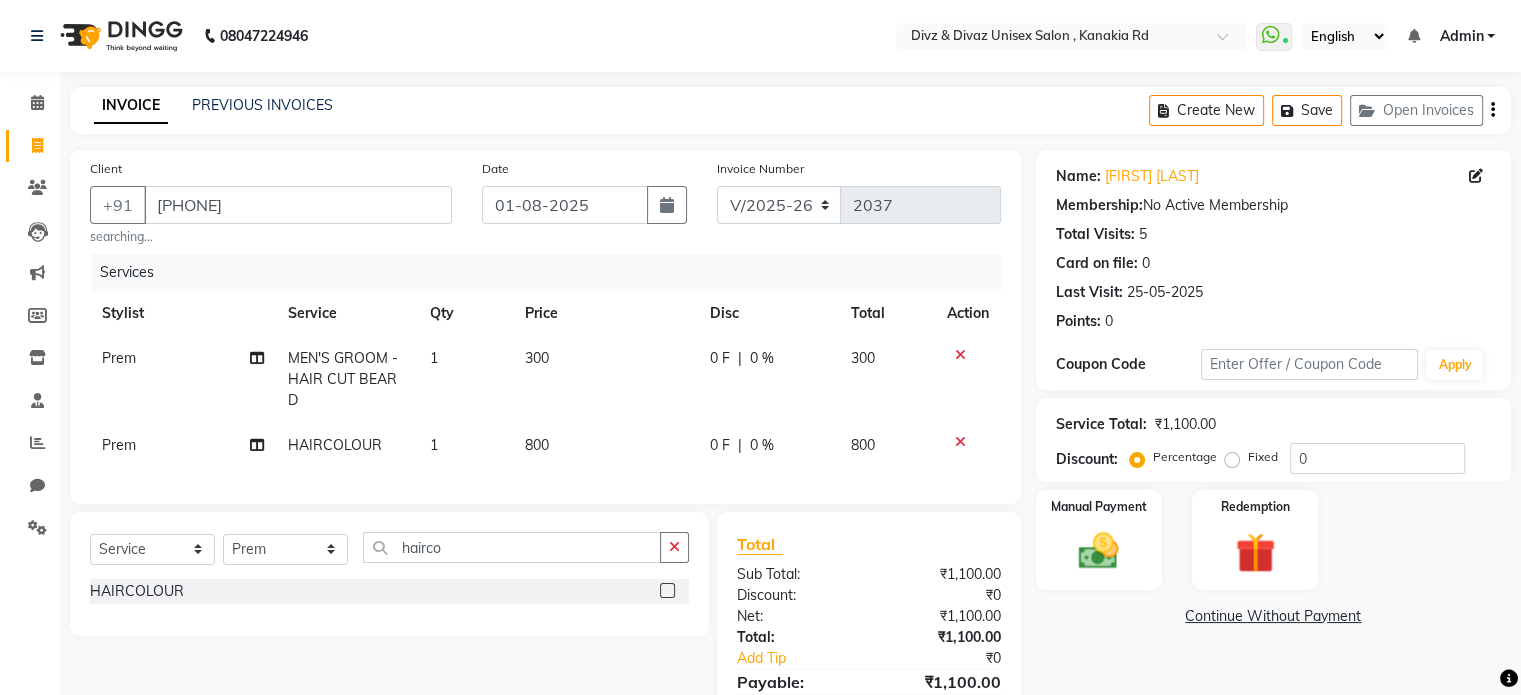 click on "800" 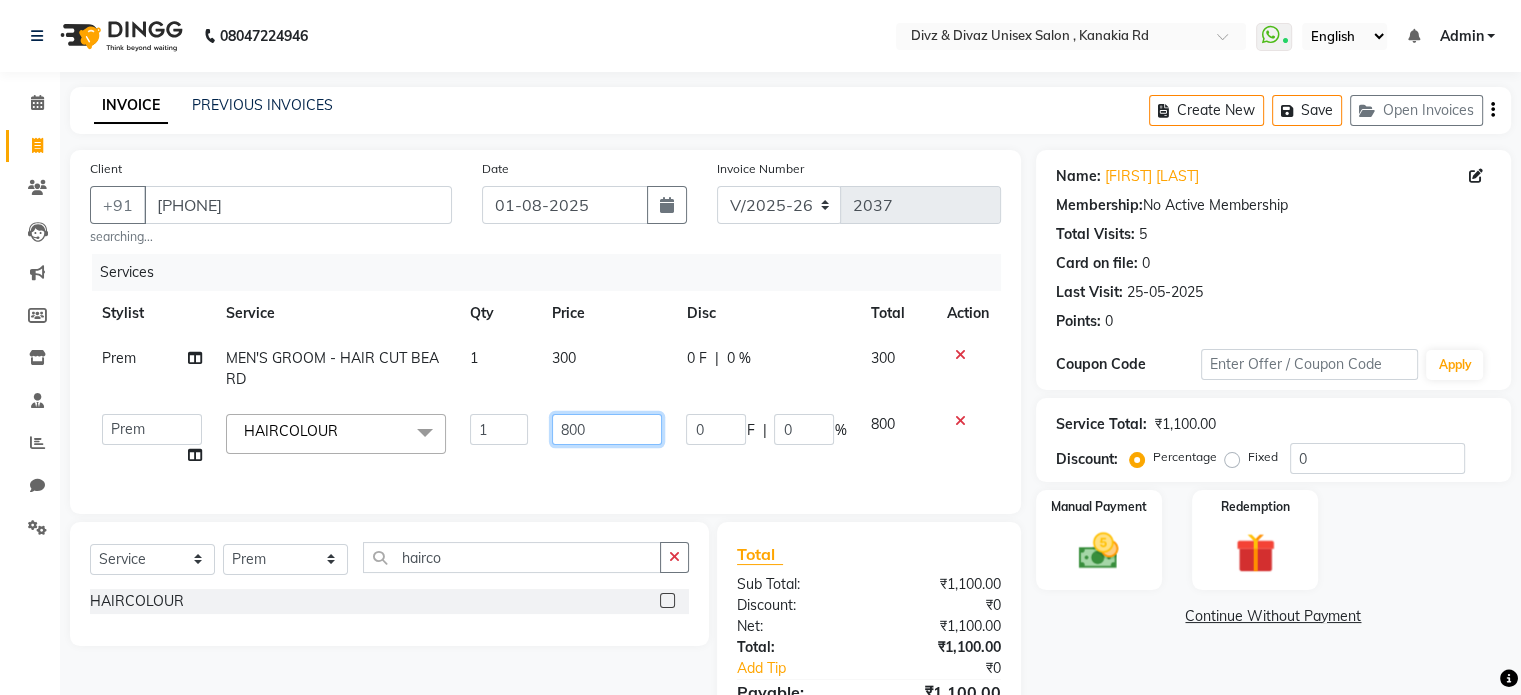 click on "800" 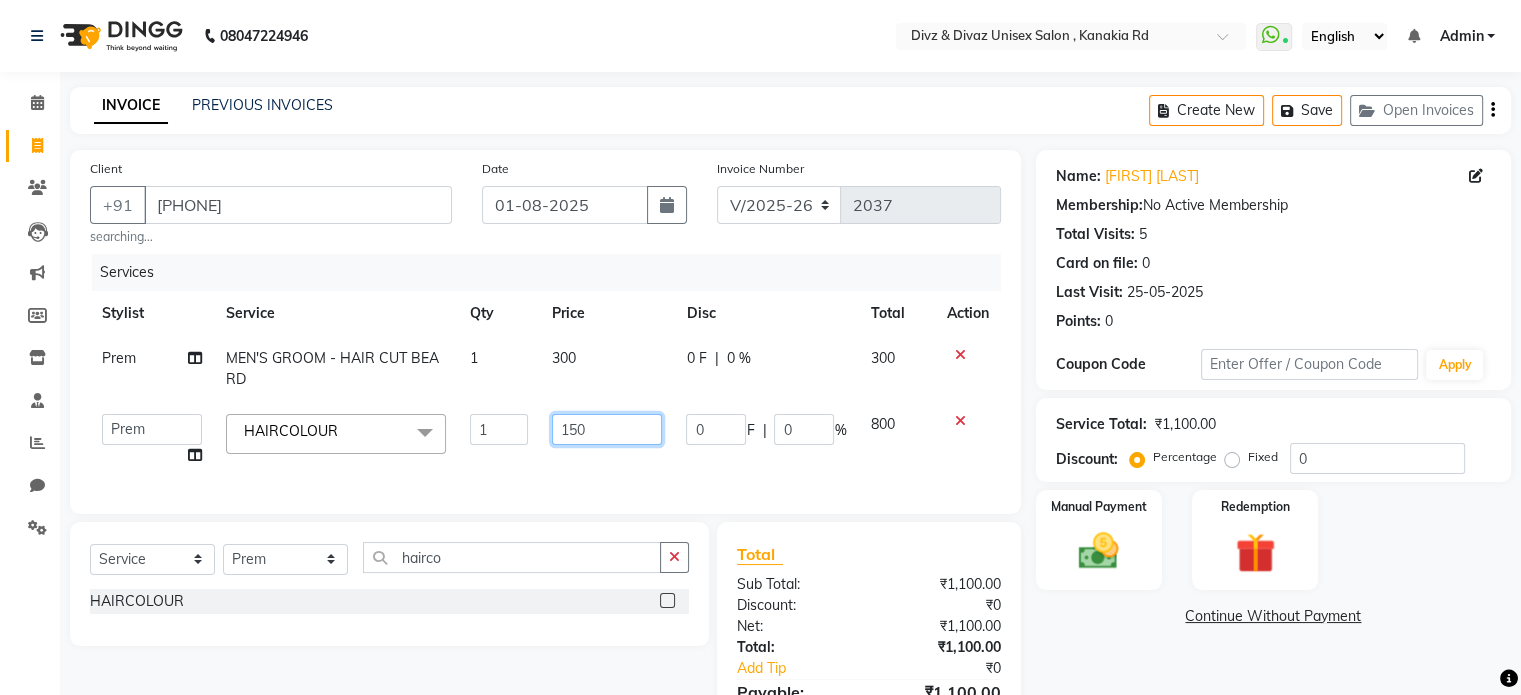 type on "1500" 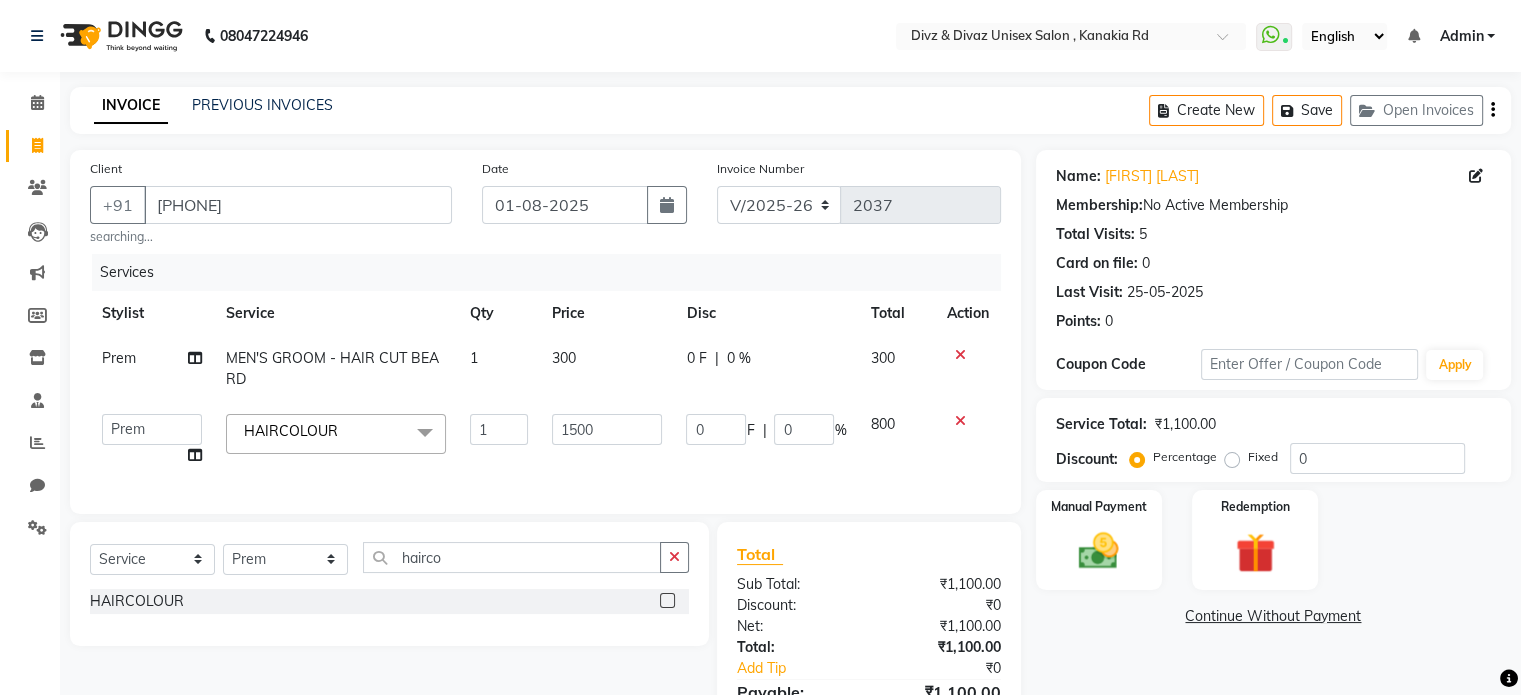 click on "Select  Service  Product  Membership  Package Voucher Prepaid Gift Card  Select Stylist [NAME] [LAST]  [NAME] [LAST] ravina shabeer hairco HAIRCOLOUR" 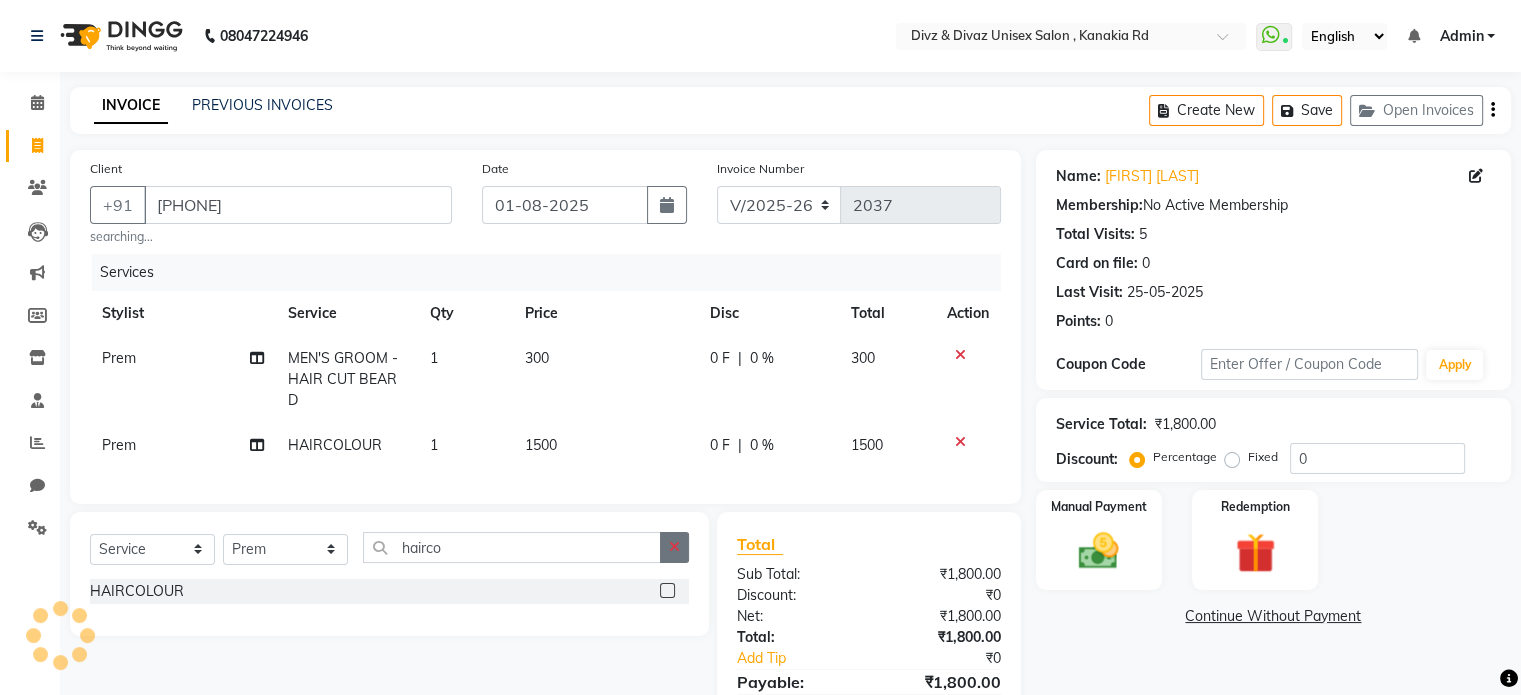 click 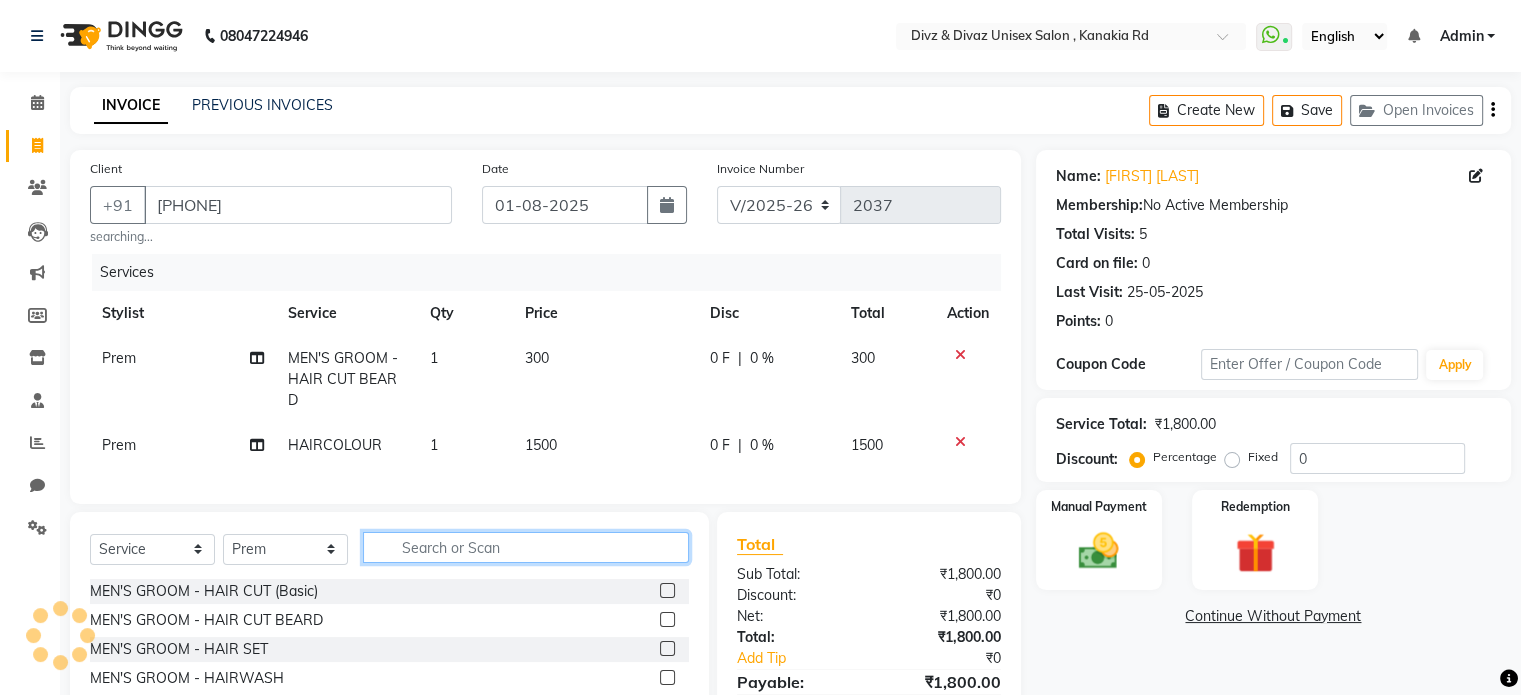 click 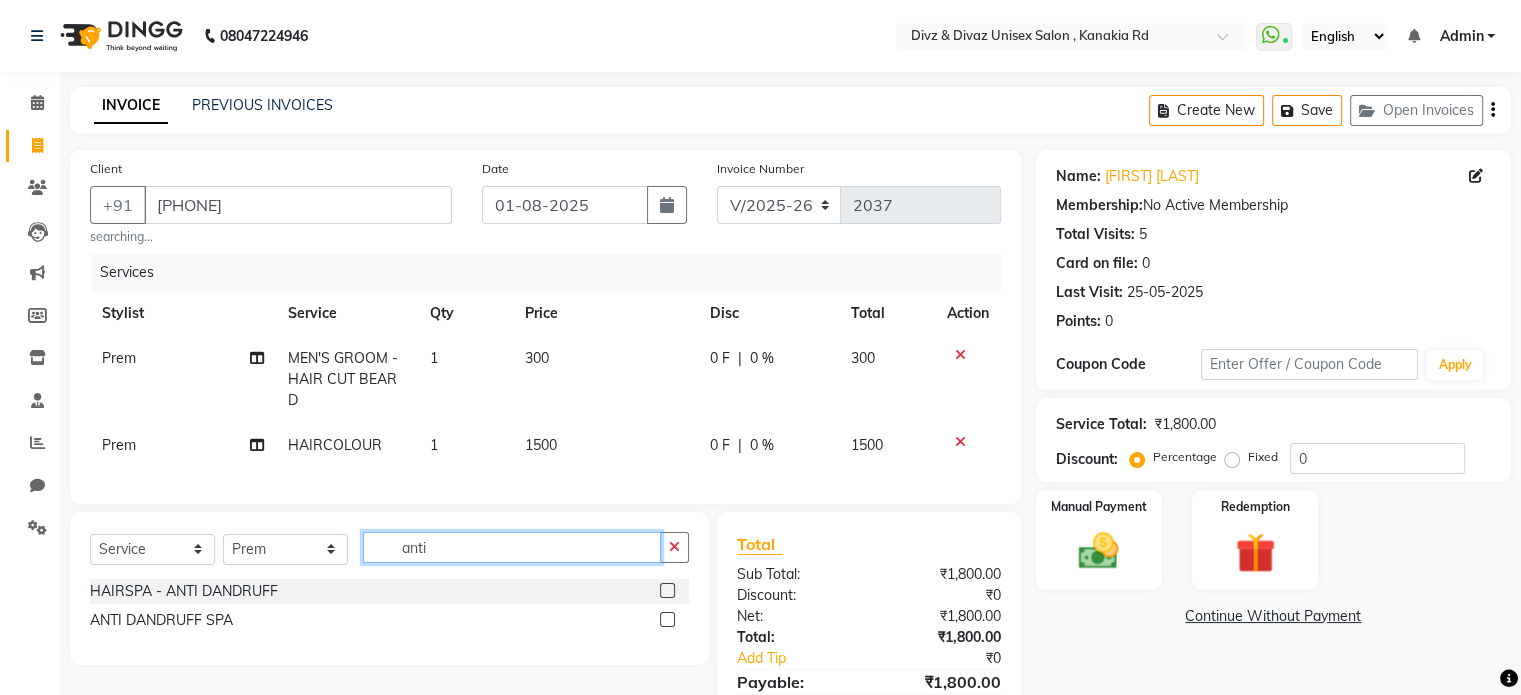 type on "anti" 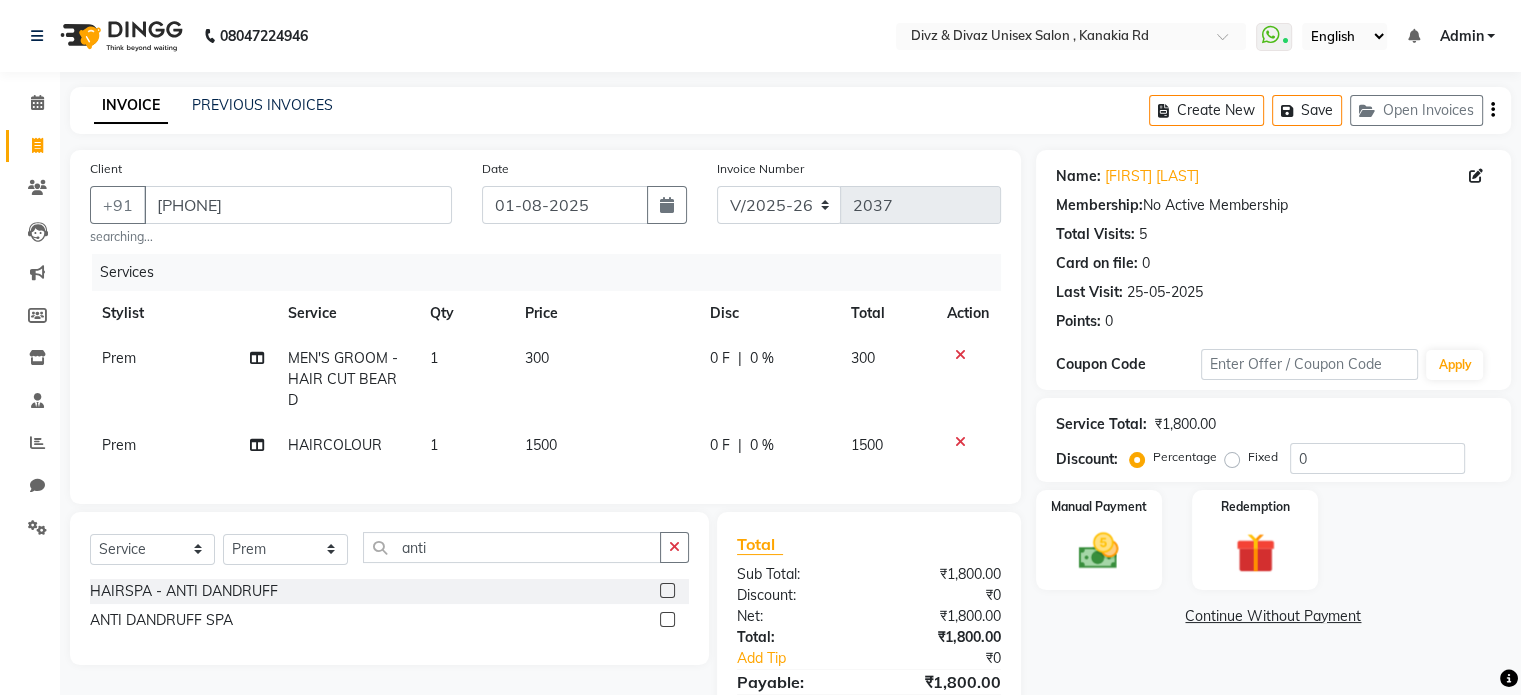 click 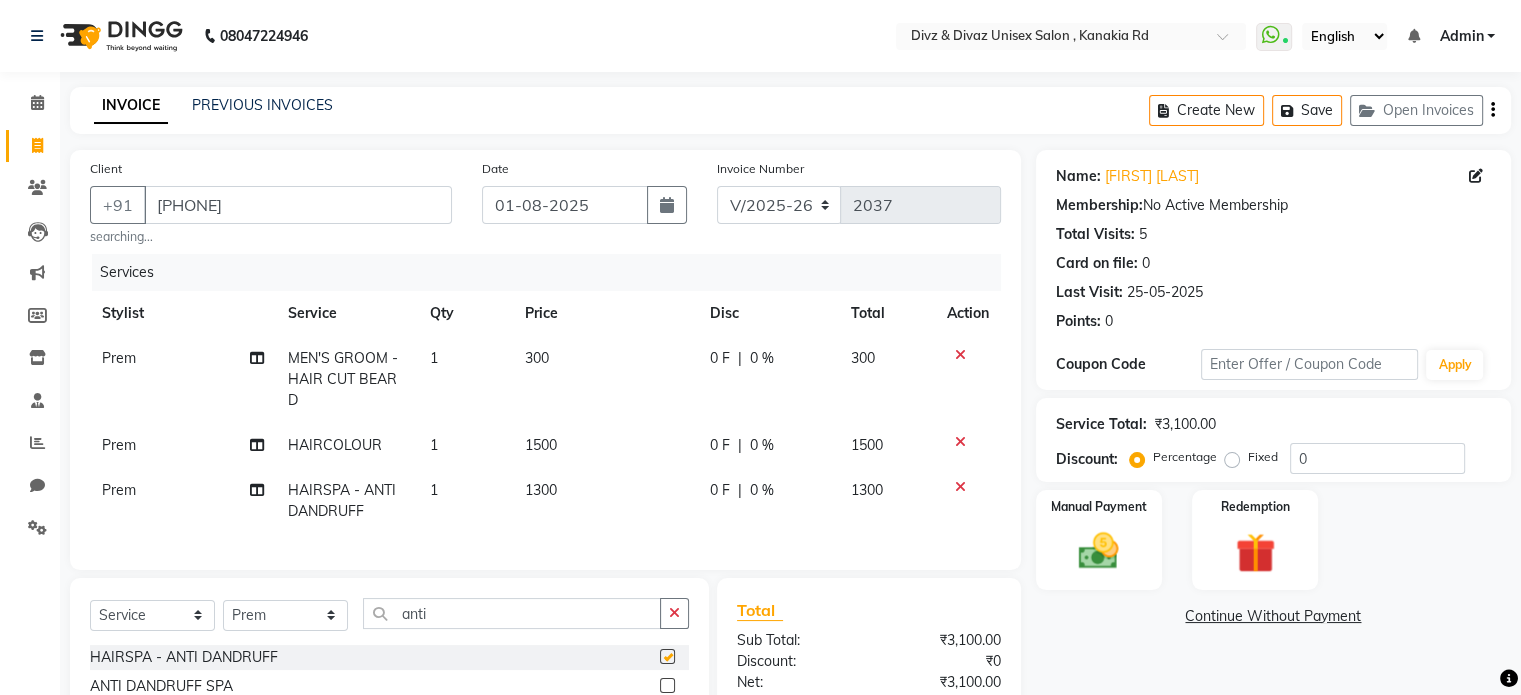 checkbox on "false" 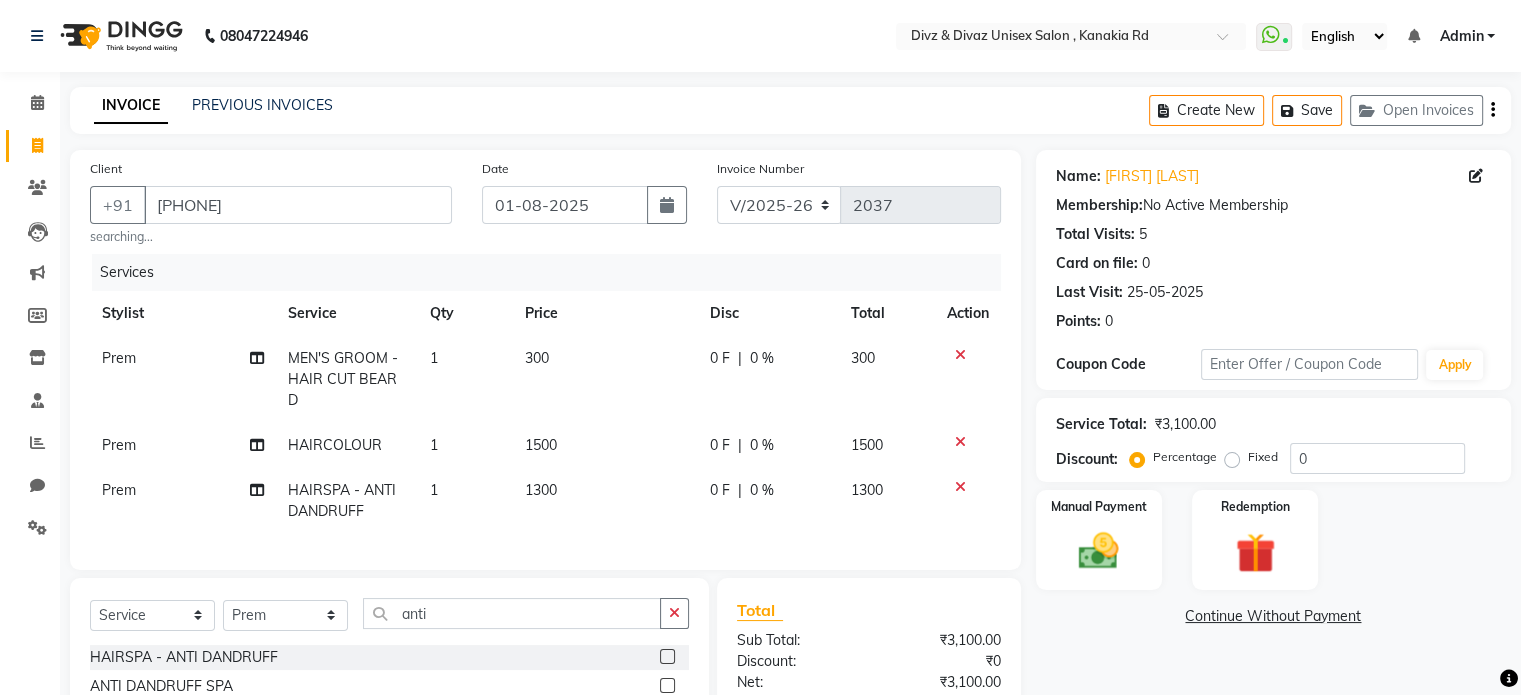 click on "1300" 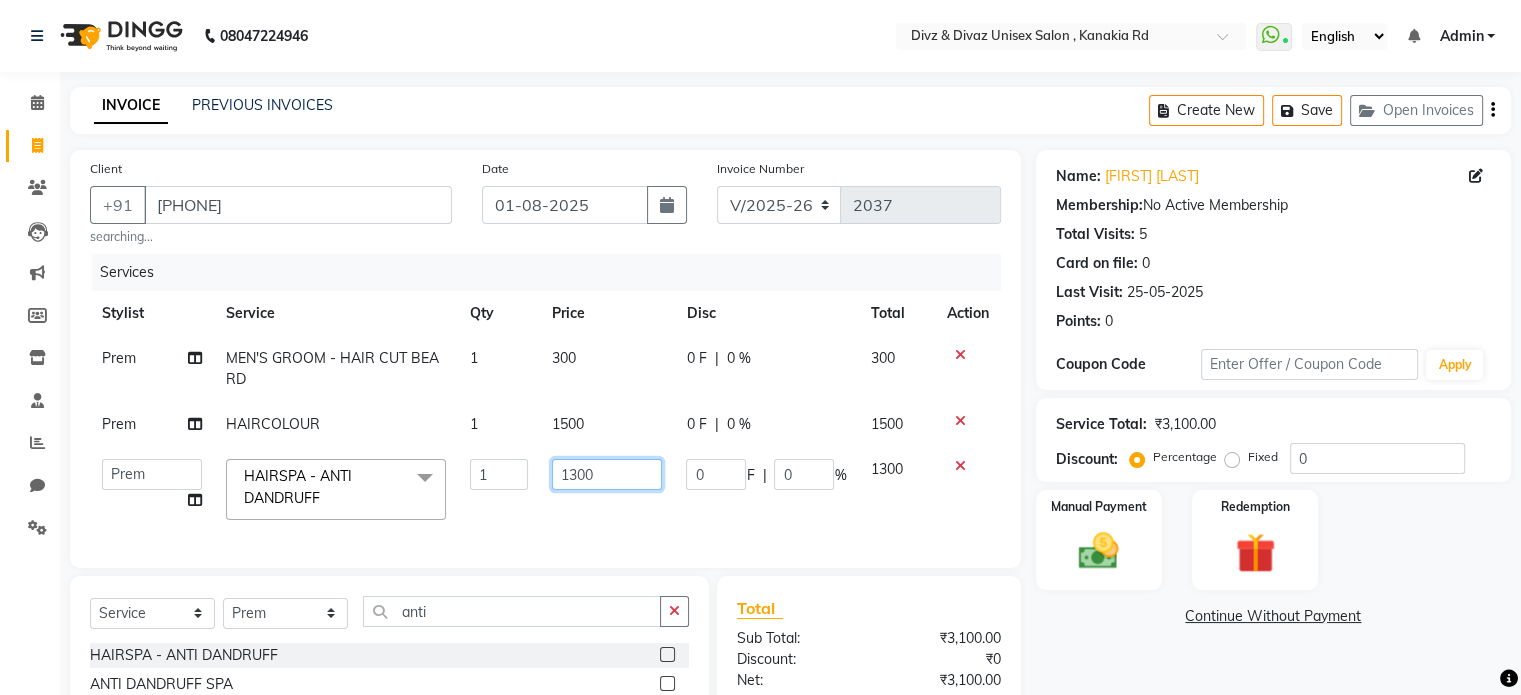 click on "1300" 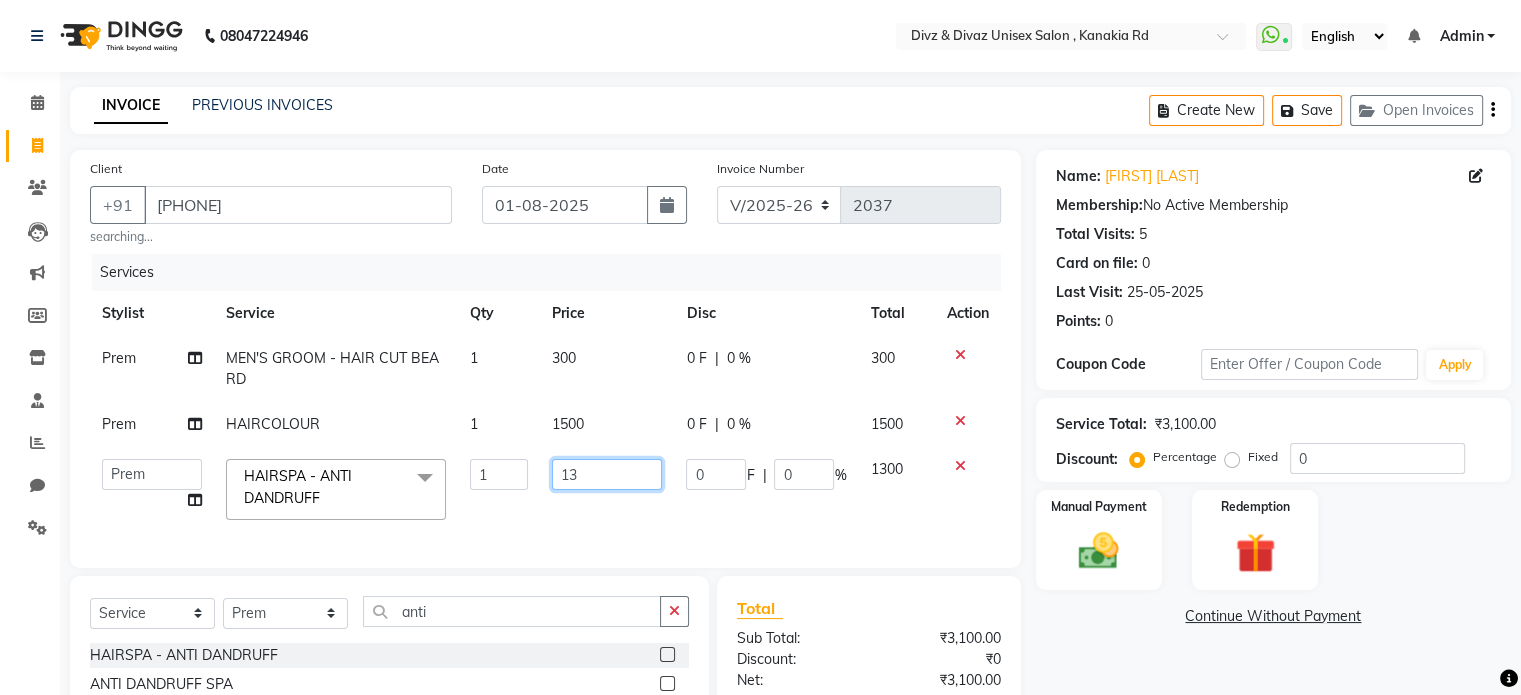 type on "1" 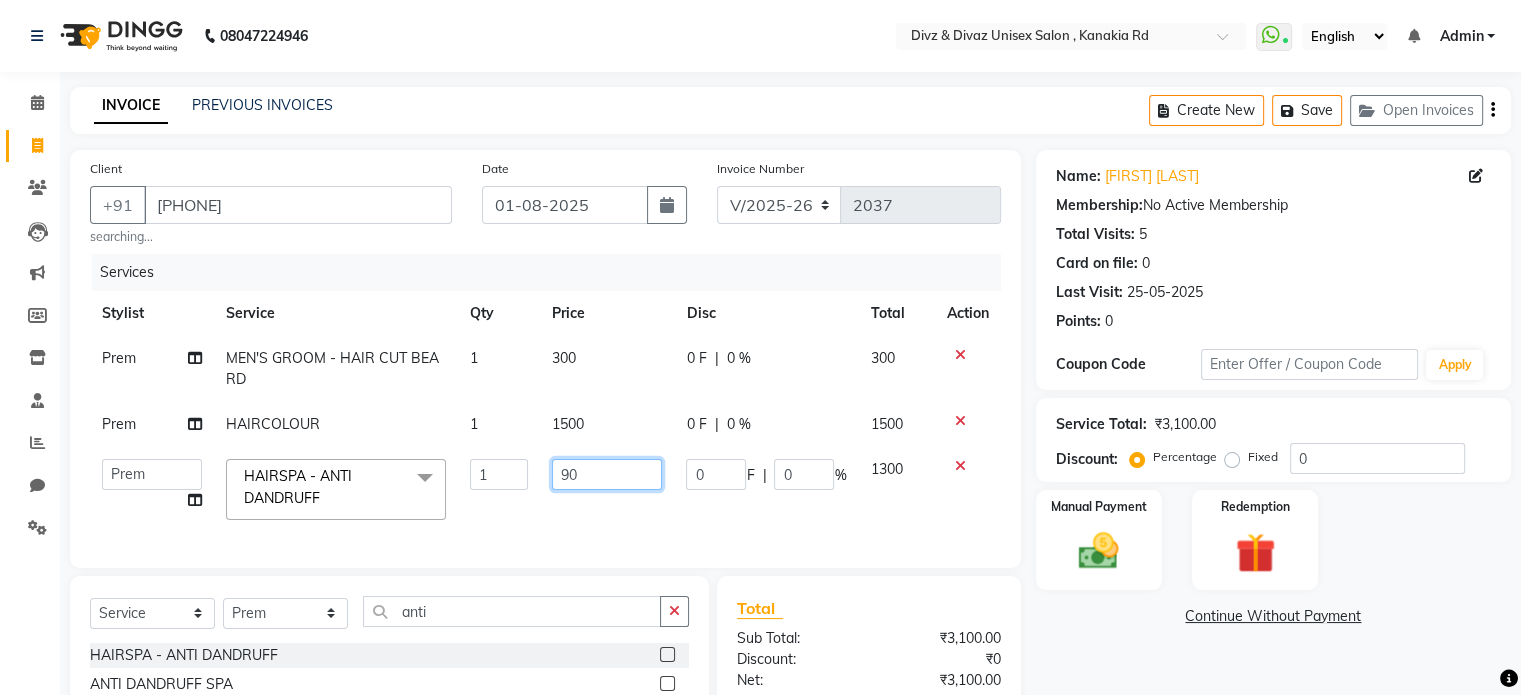 type on "900" 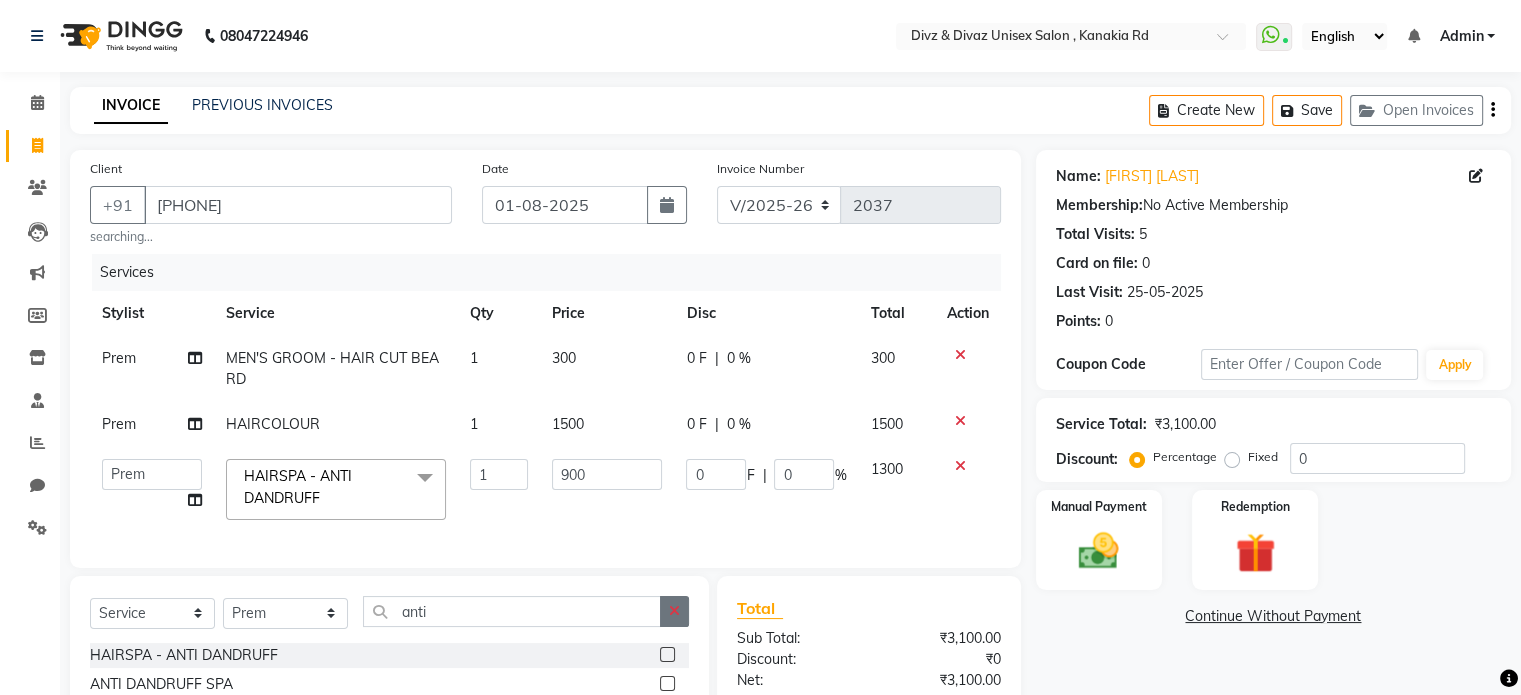 click 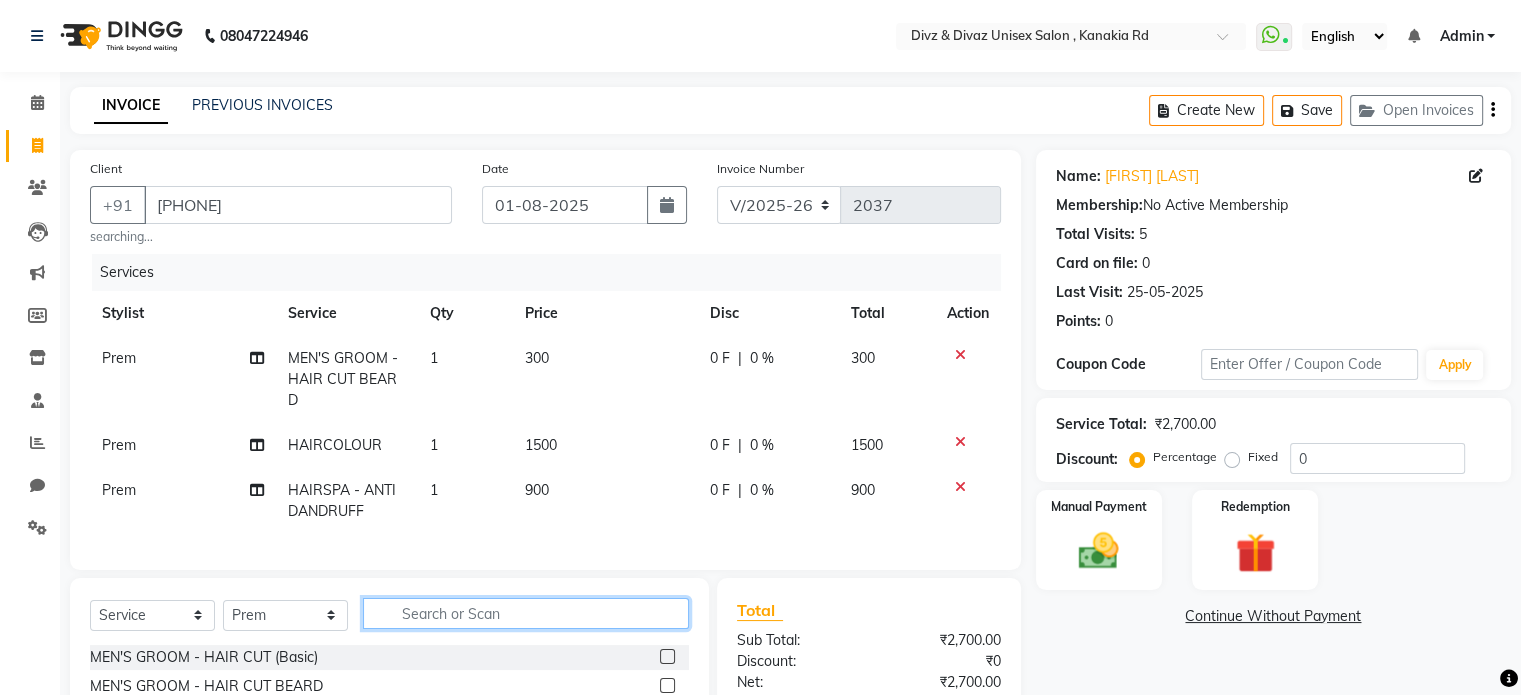 click 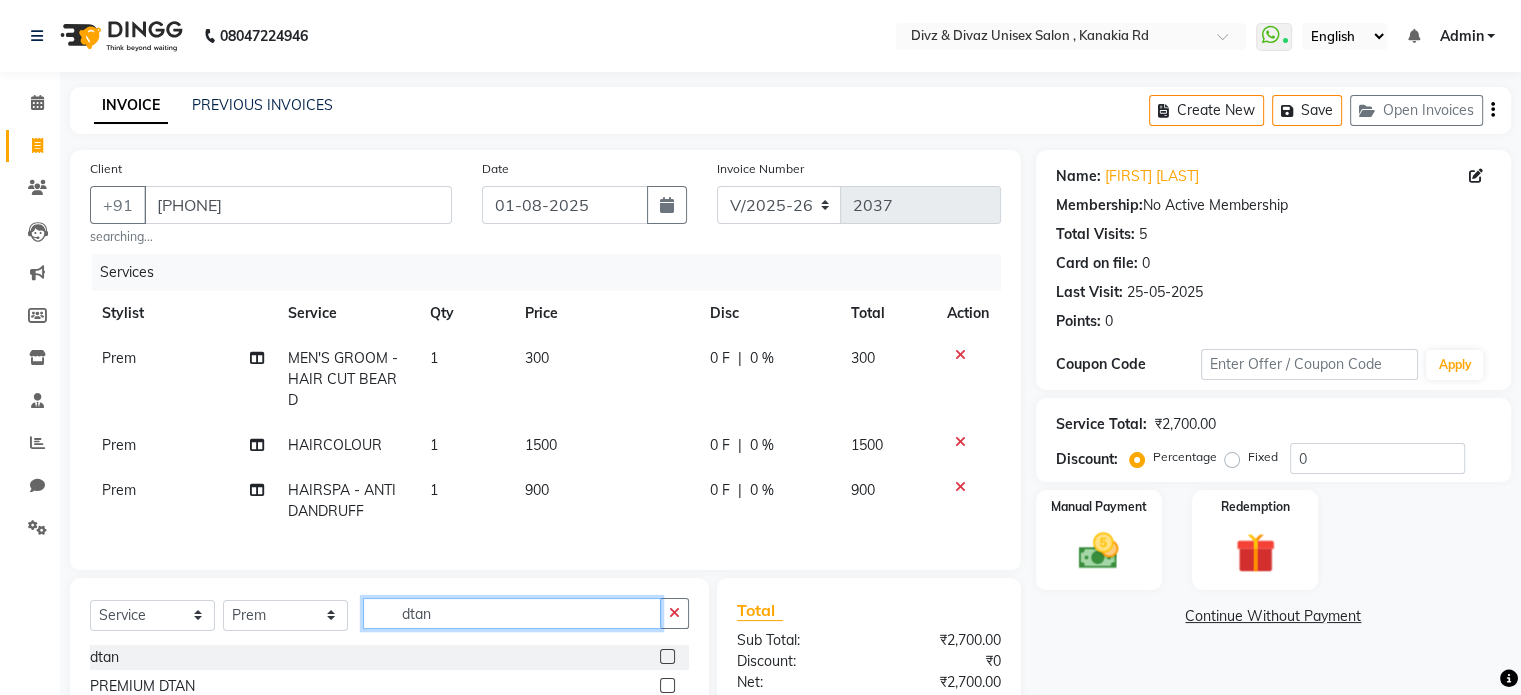 scroll, scrollTop: 180, scrollLeft: 0, axis: vertical 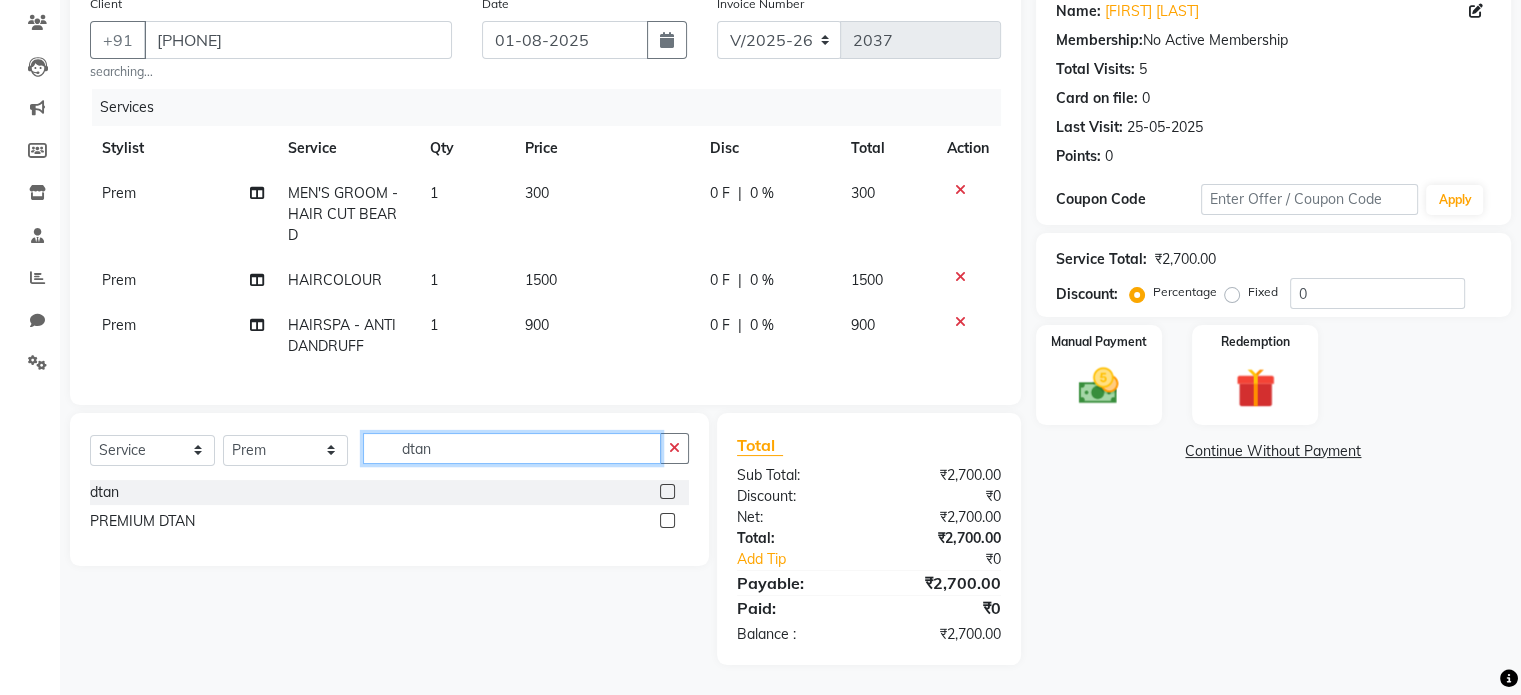 type on "dtan" 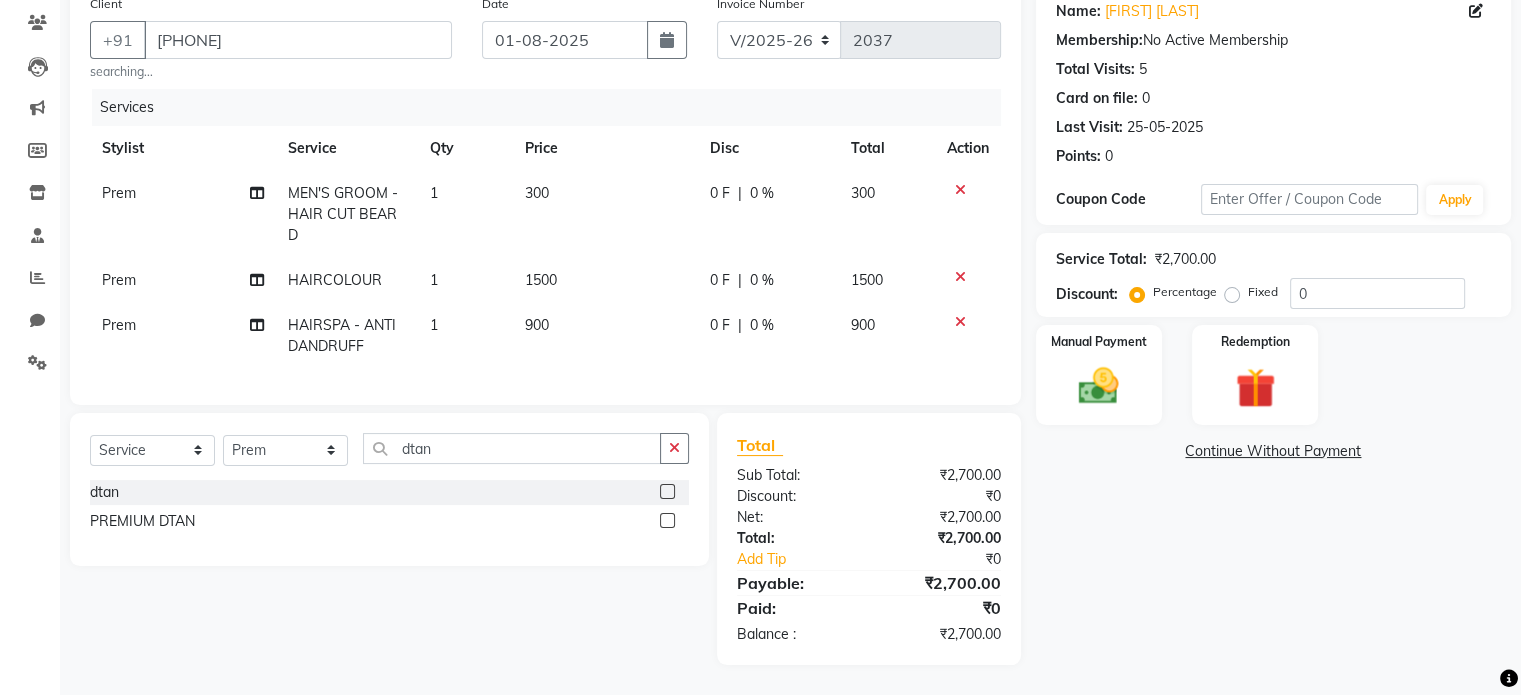 click 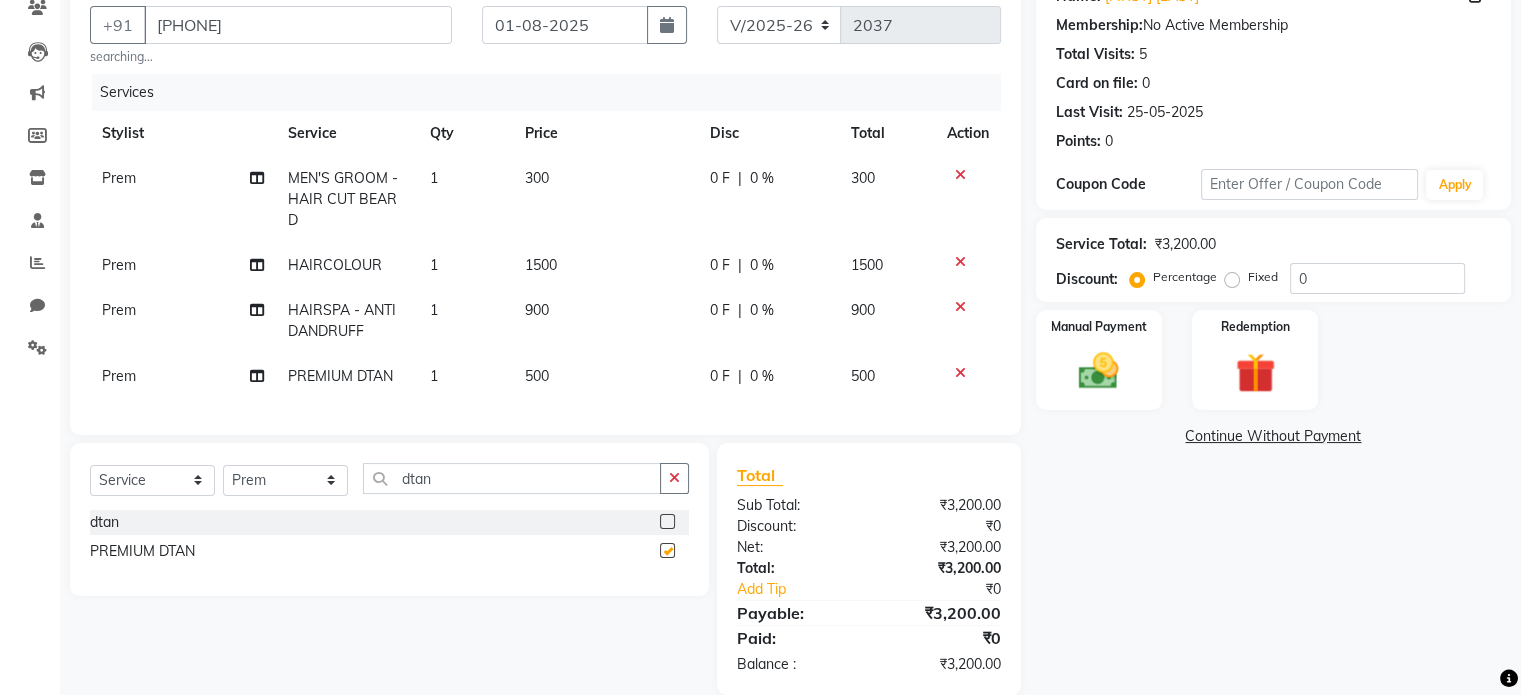 checkbox on "false" 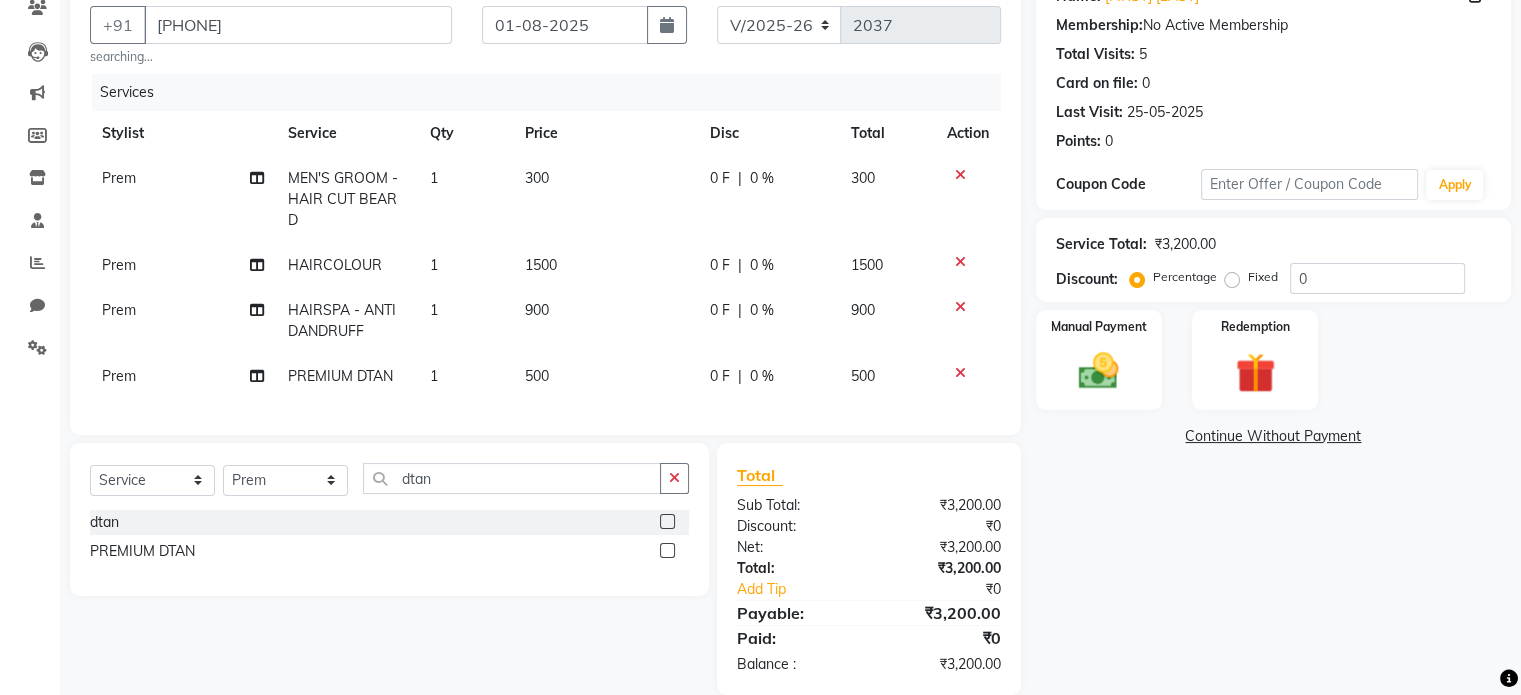 click on "Fixed" 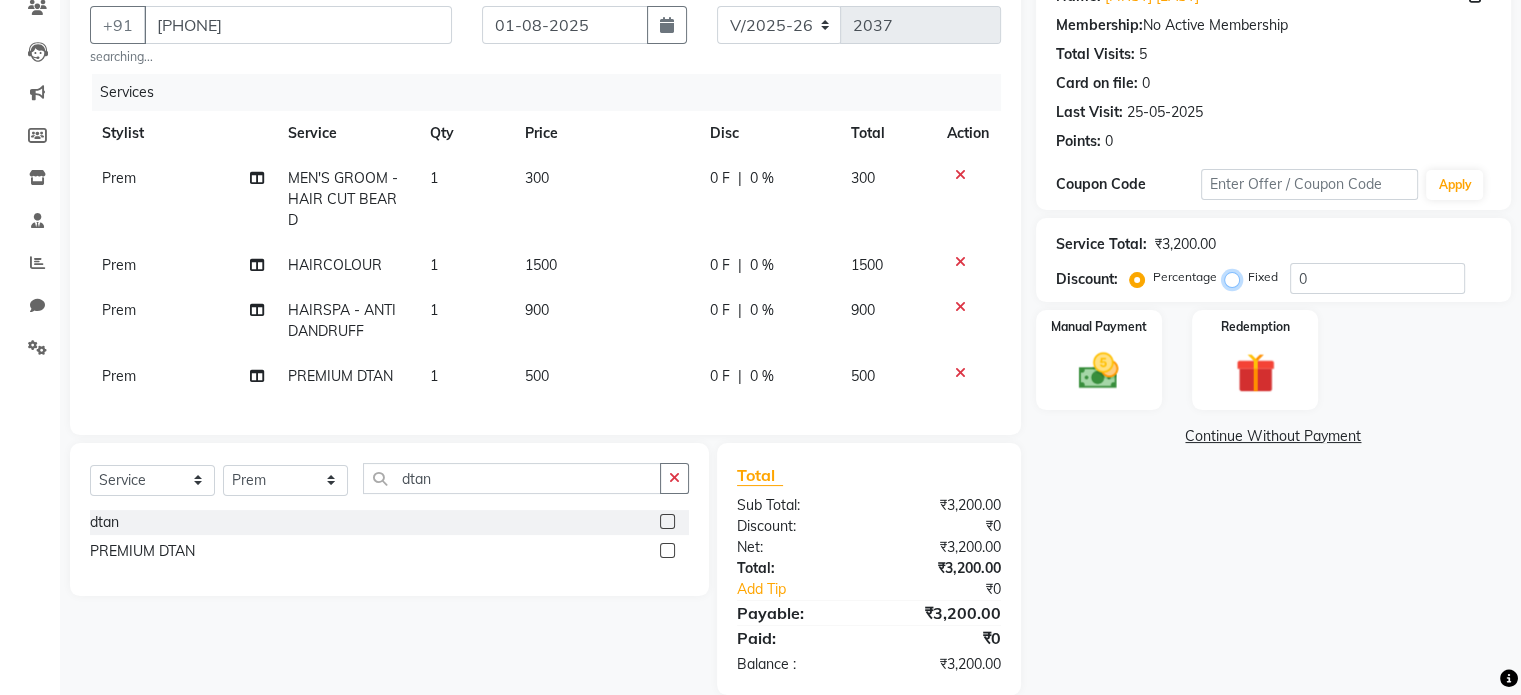 click on "Fixed" at bounding box center (1236, 277) 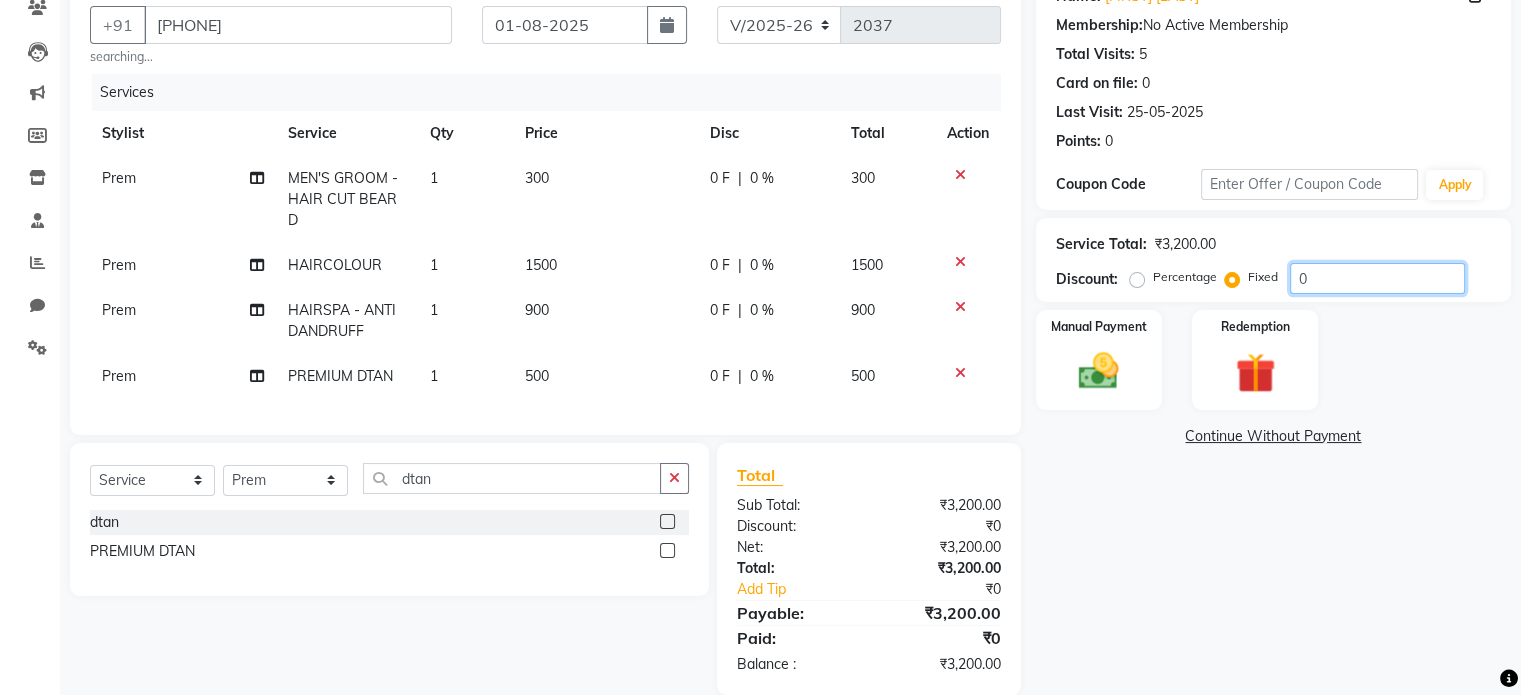 click on "0" 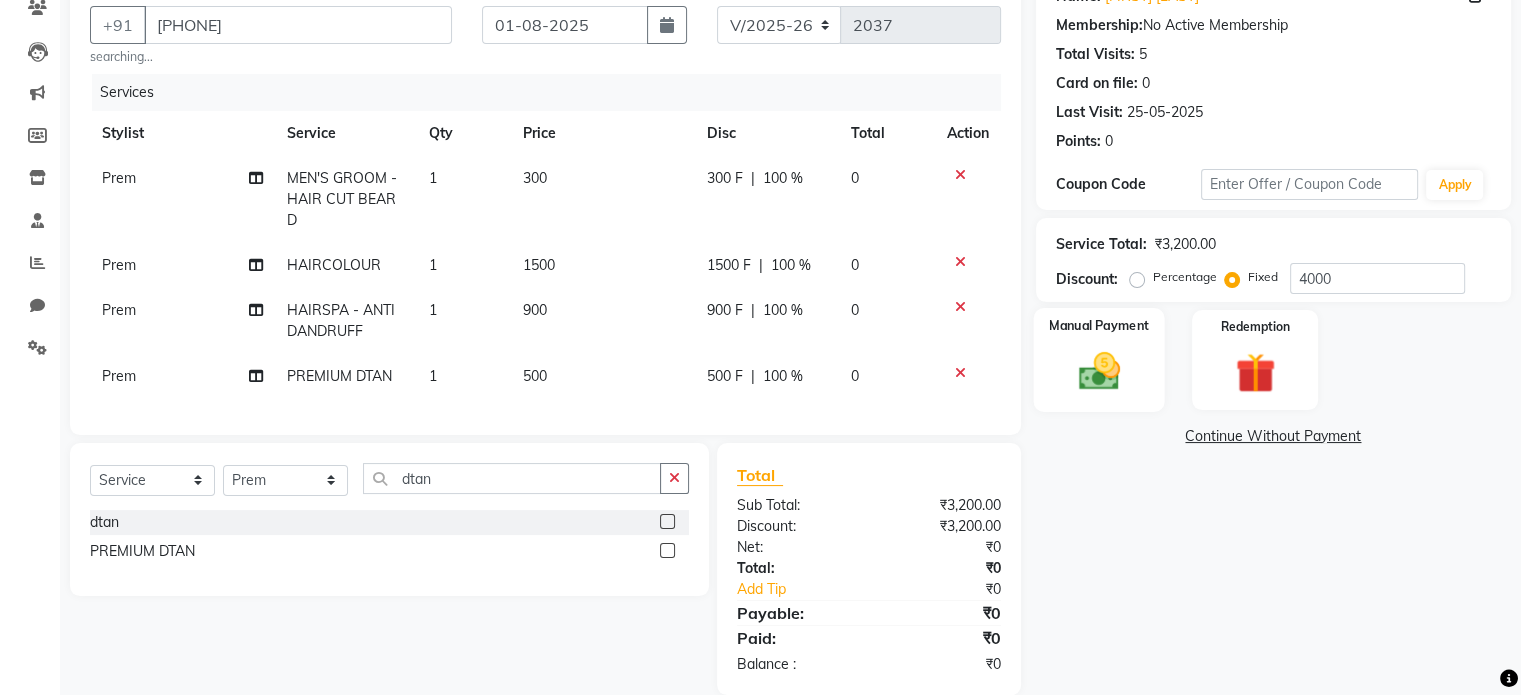 click on "Manual Payment" 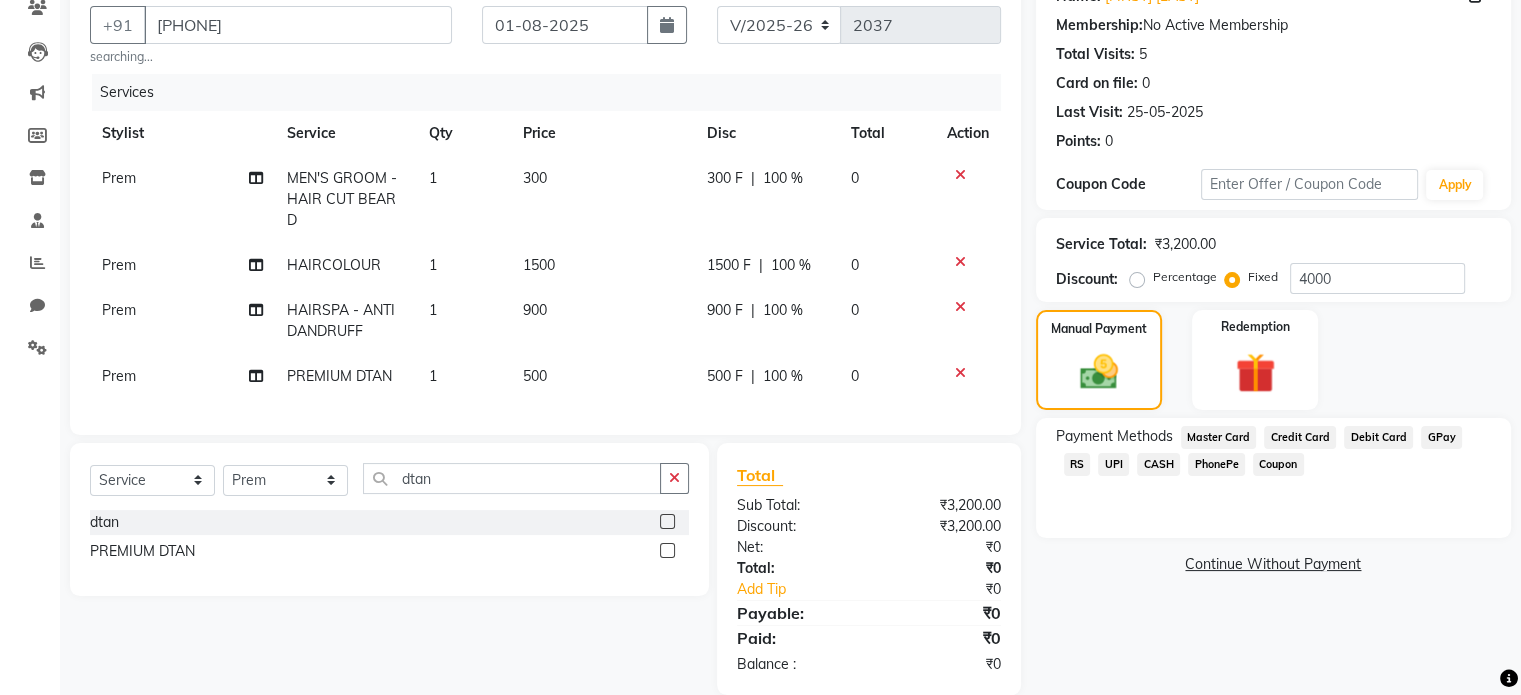 click on "UPI" 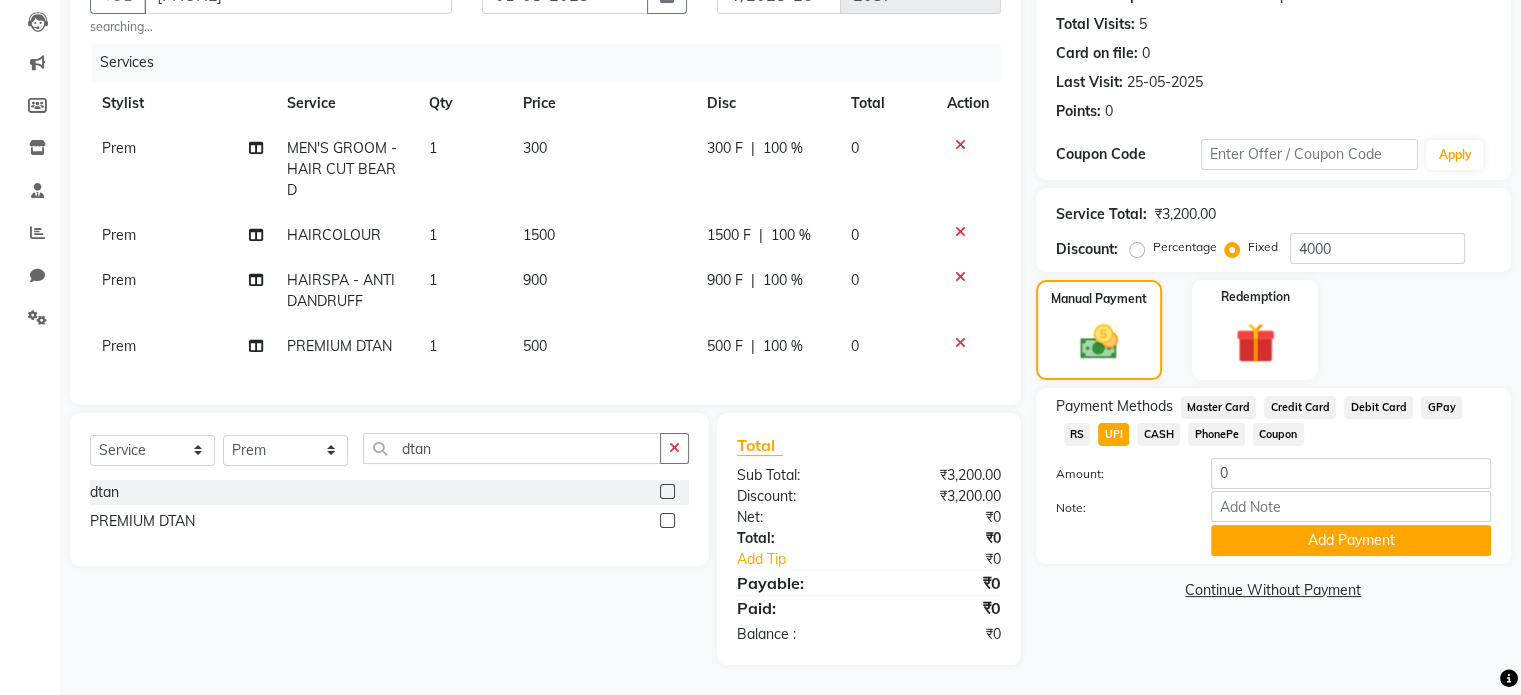scroll, scrollTop: 225, scrollLeft: 0, axis: vertical 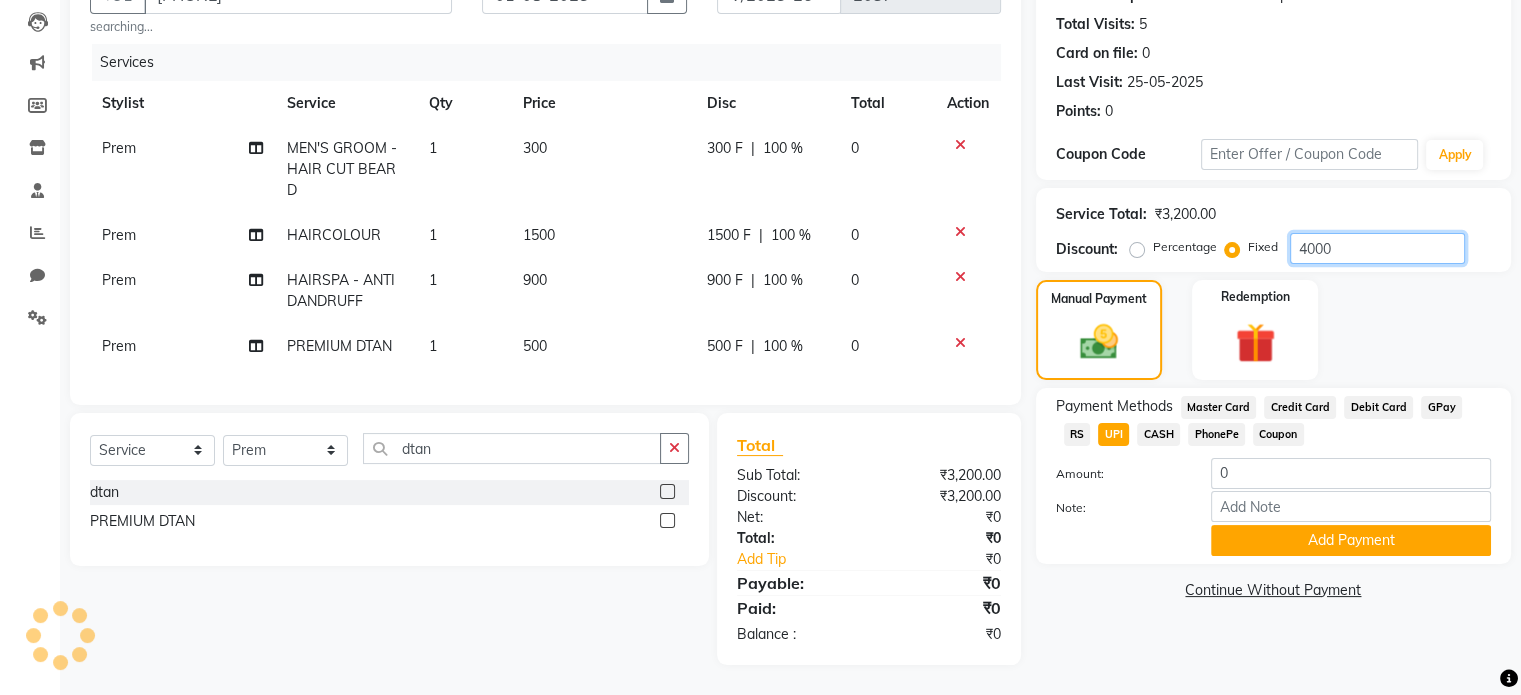 click on "4000" 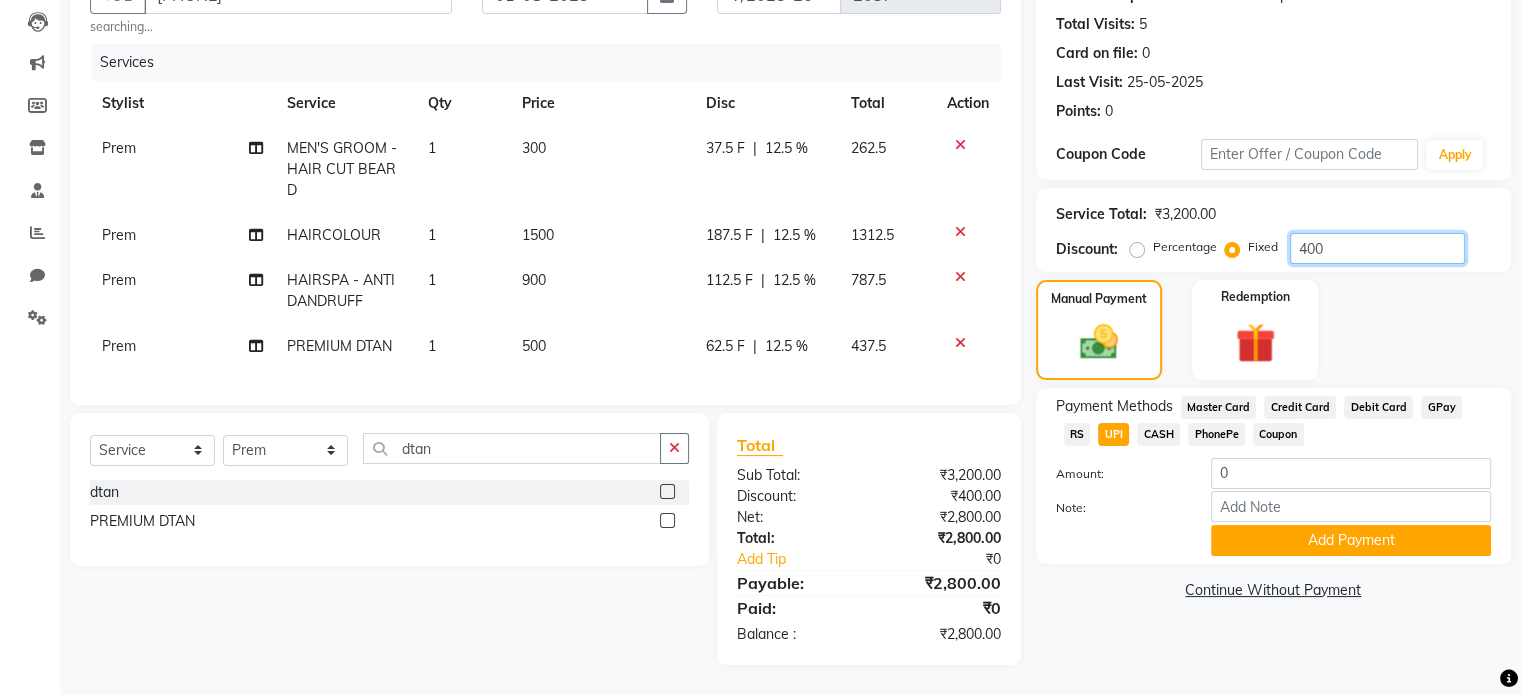 type on "400" 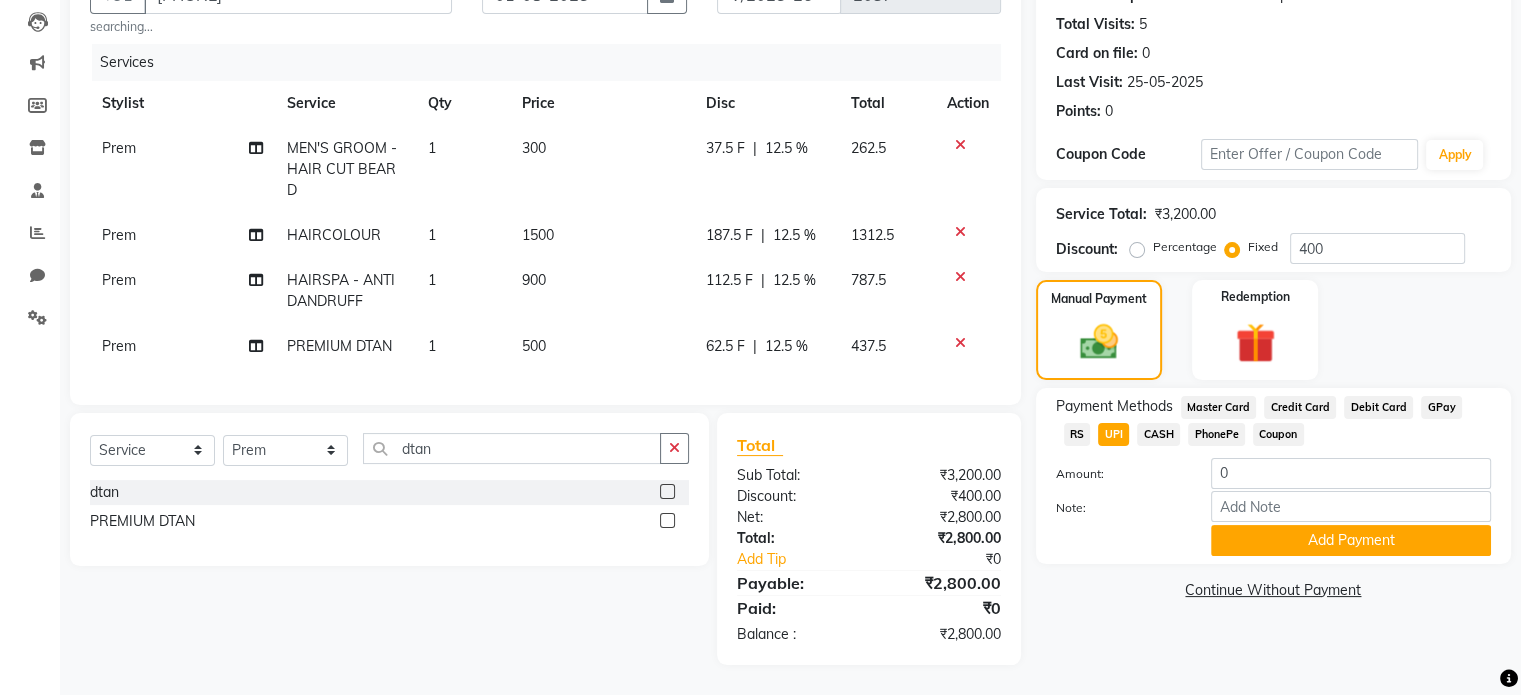 click on "CASH" 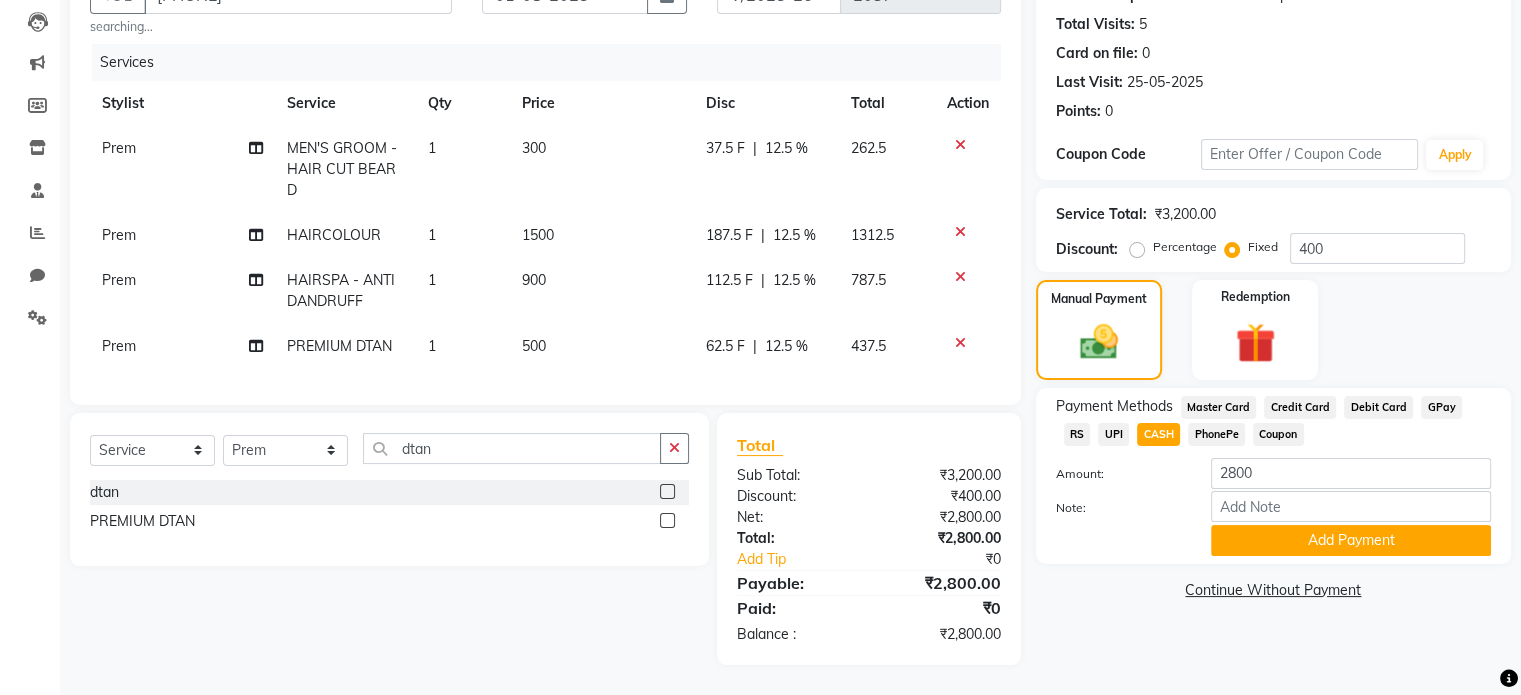 click on "UPI" 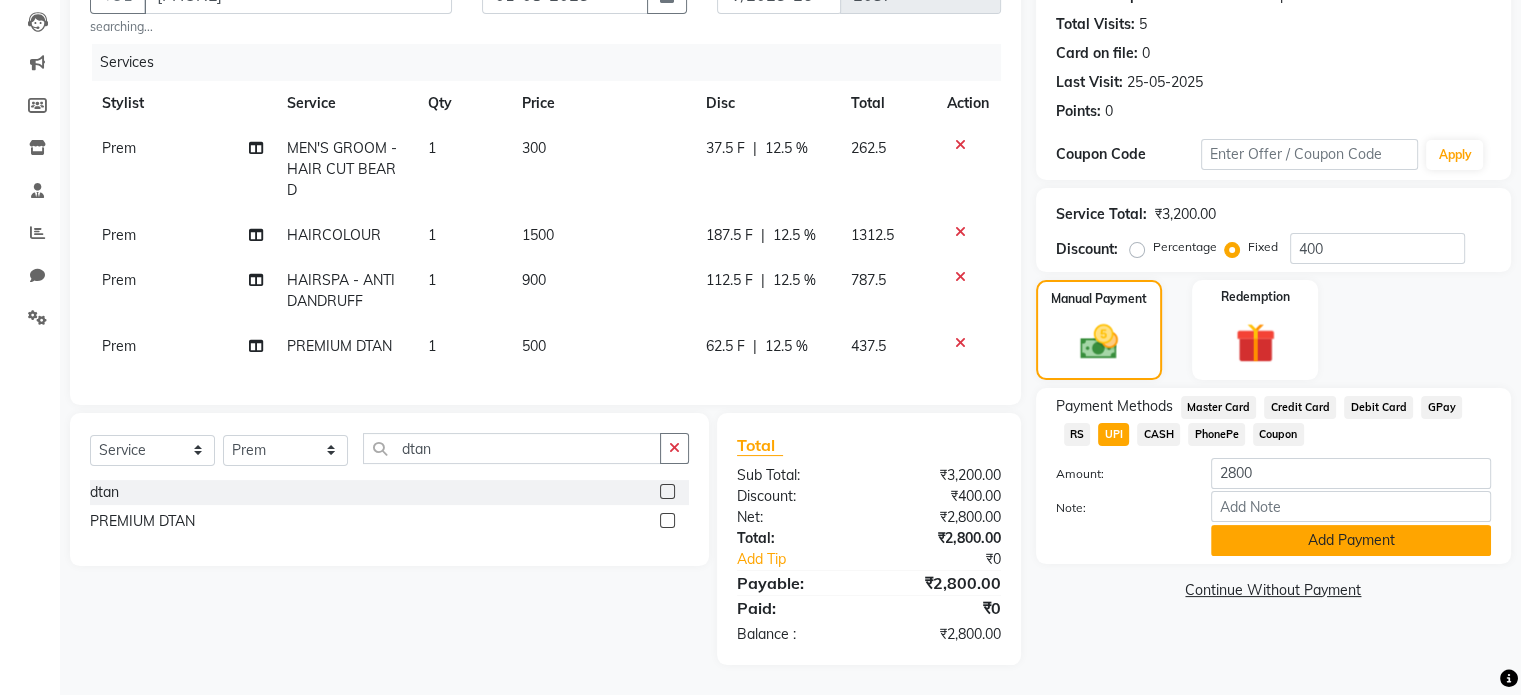 click on "Add Payment" 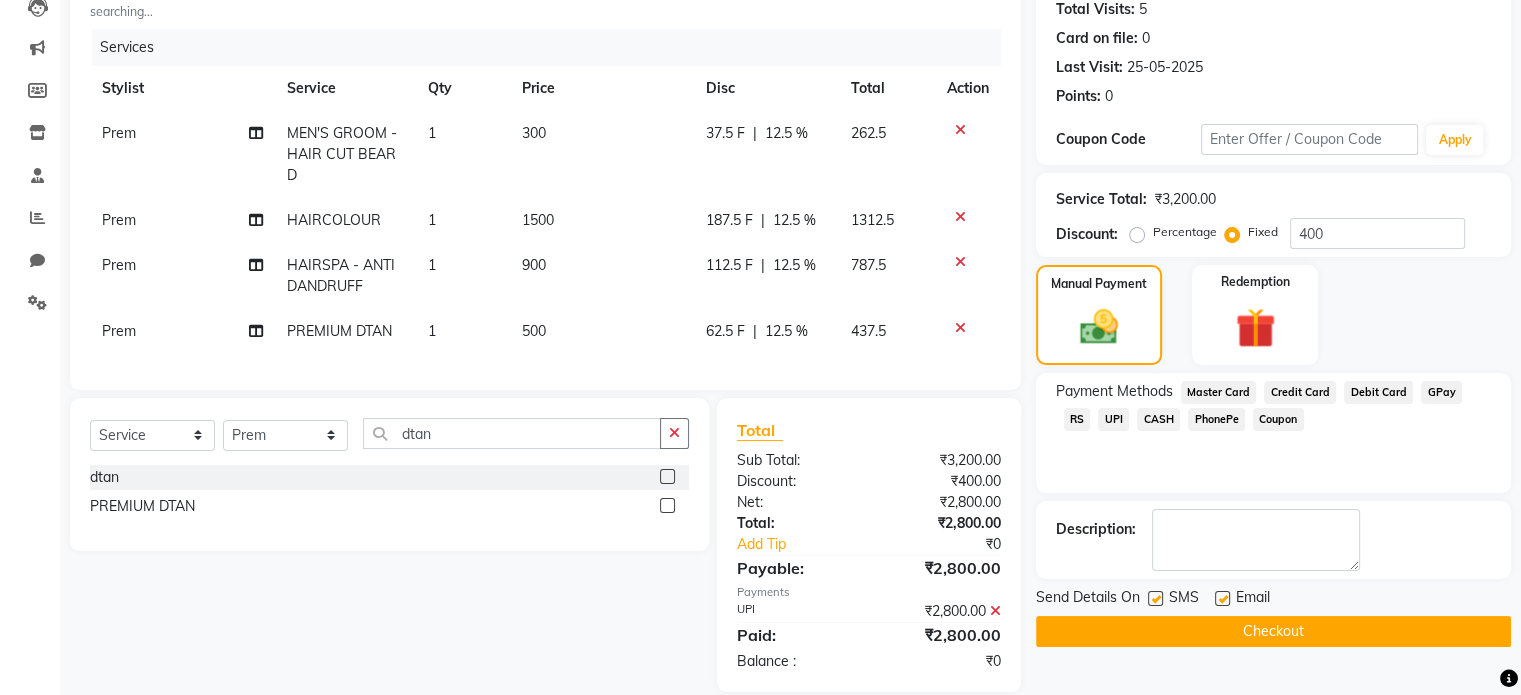click on "Checkout" 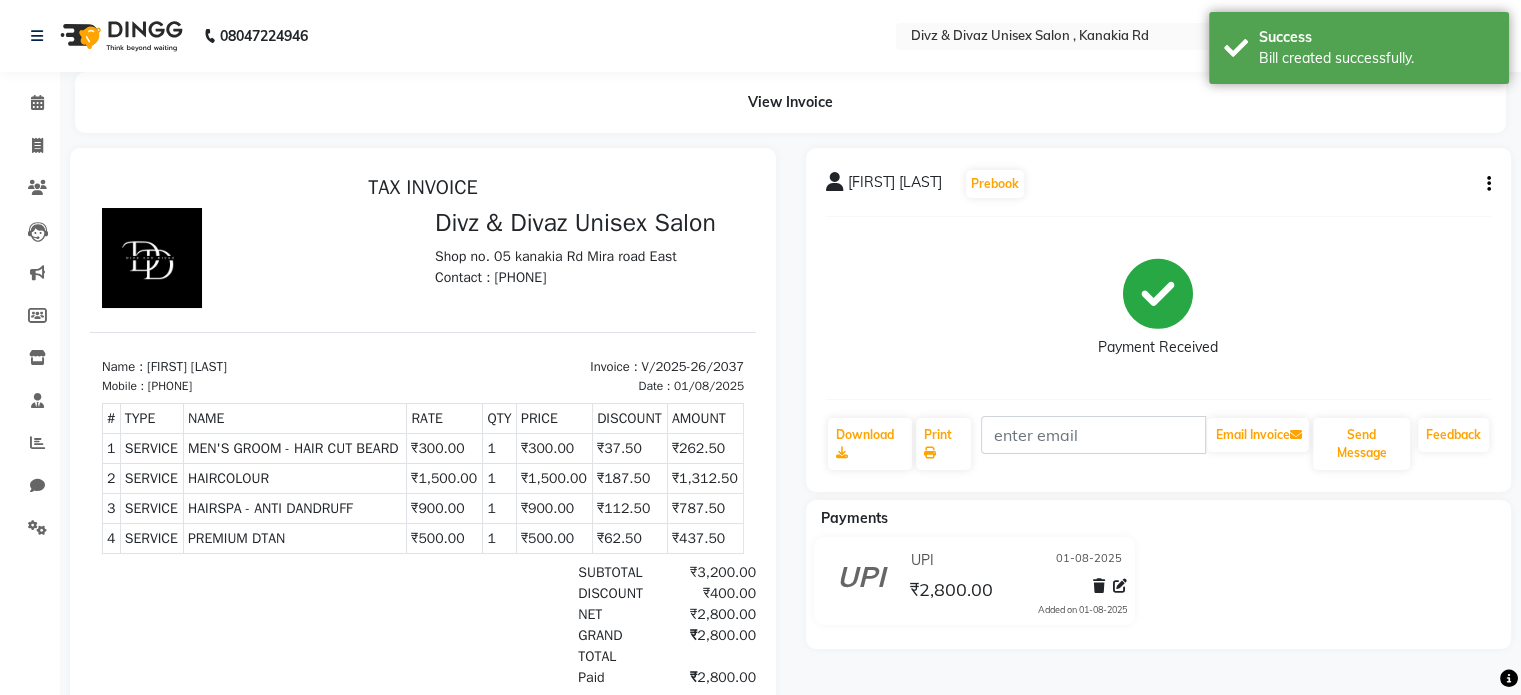 scroll, scrollTop: 0, scrollLeft: 0, axis: both 